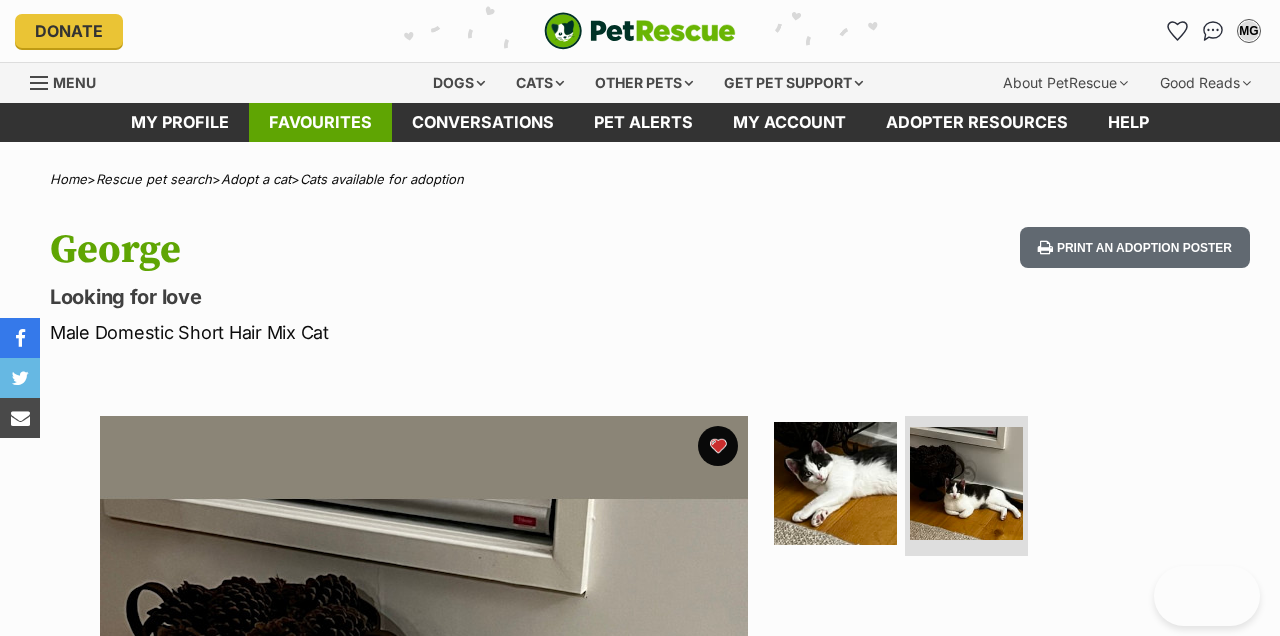 scroll, scrollTop: 0, scrollLeft: 0, axis: both 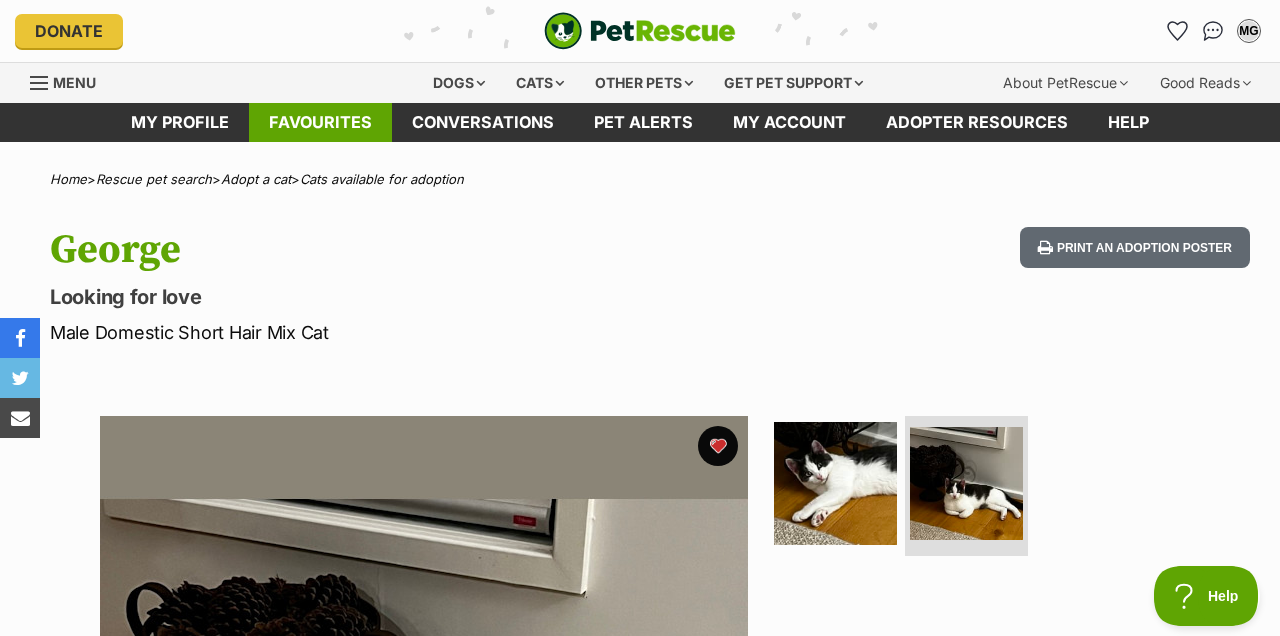 click on "Favourites" at bounding box center [320, 122] 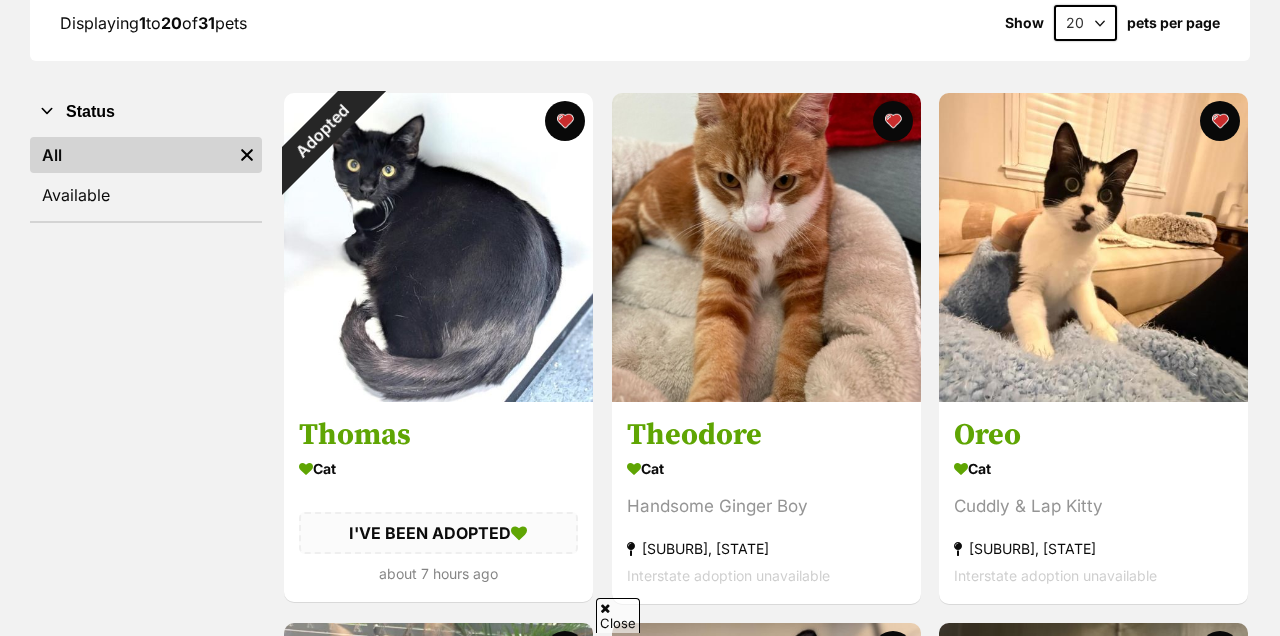scroll, scrollTop: 414, scrollLeft: 0, axis: vertical 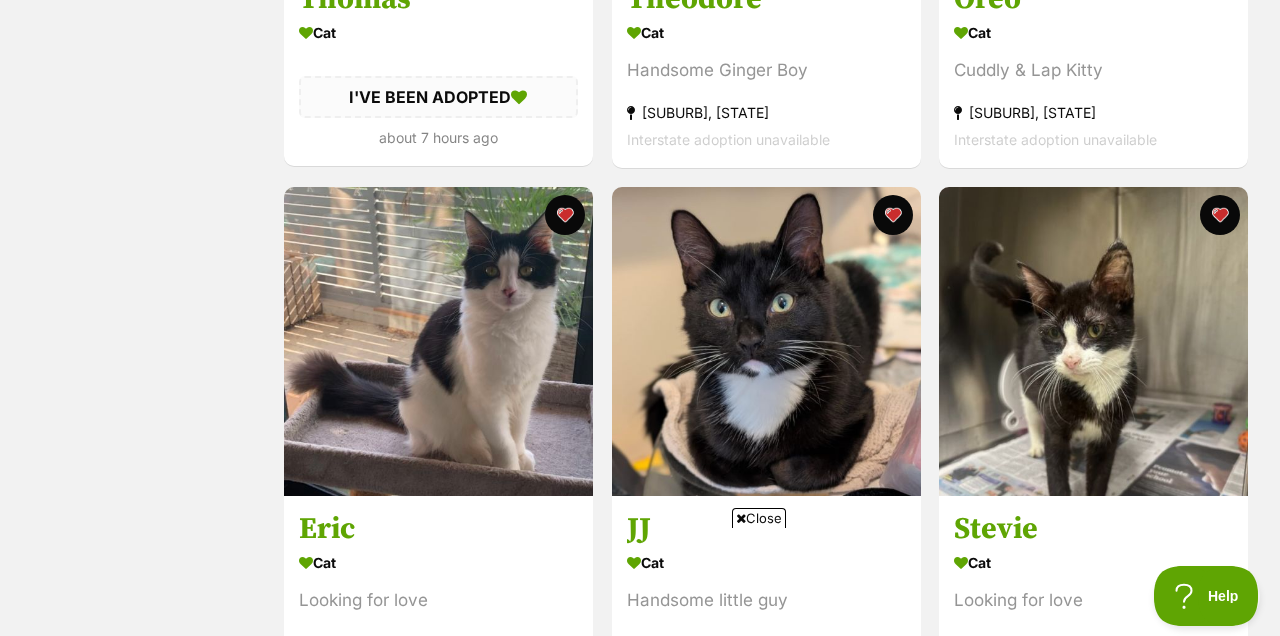 click on "Close" at bounding box center [759, 518] 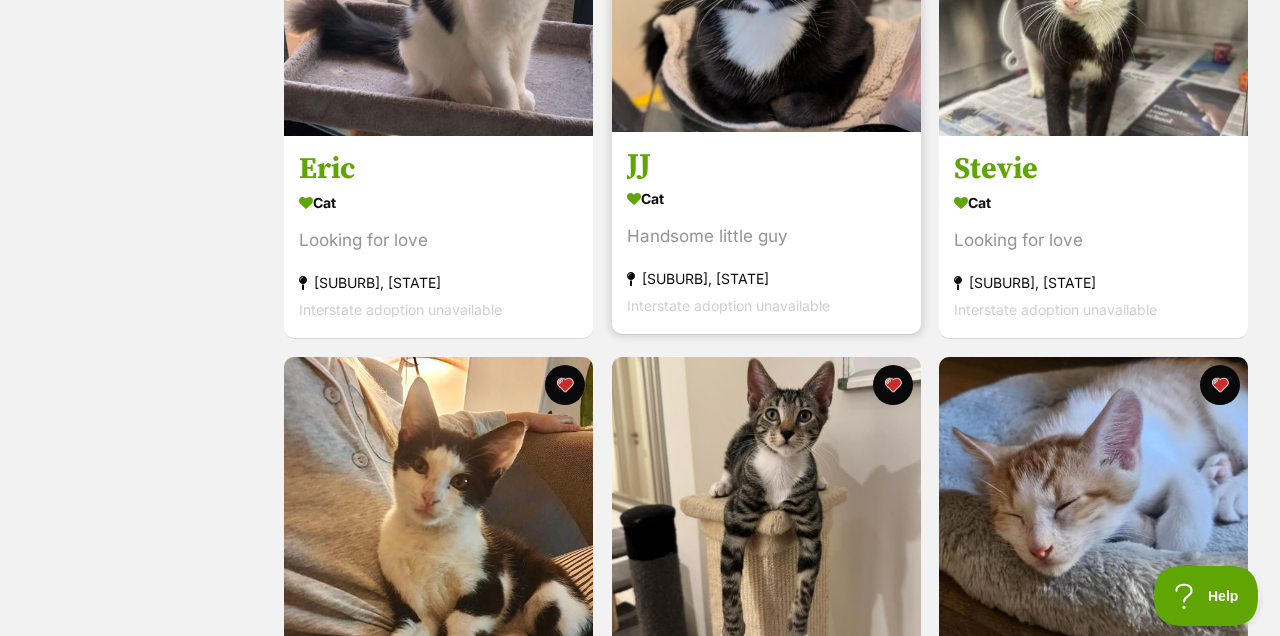 scroll, scrollTop: 1108, scrollLeft: 0, axis: vertical 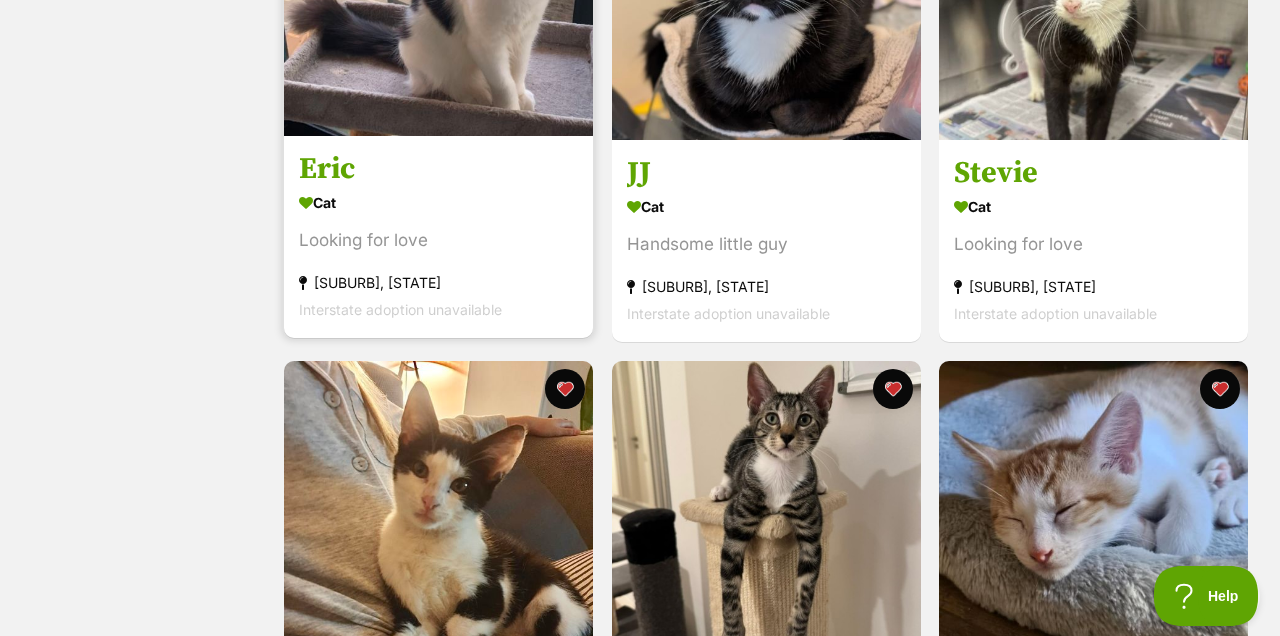 click at bounding box center [438, -19] 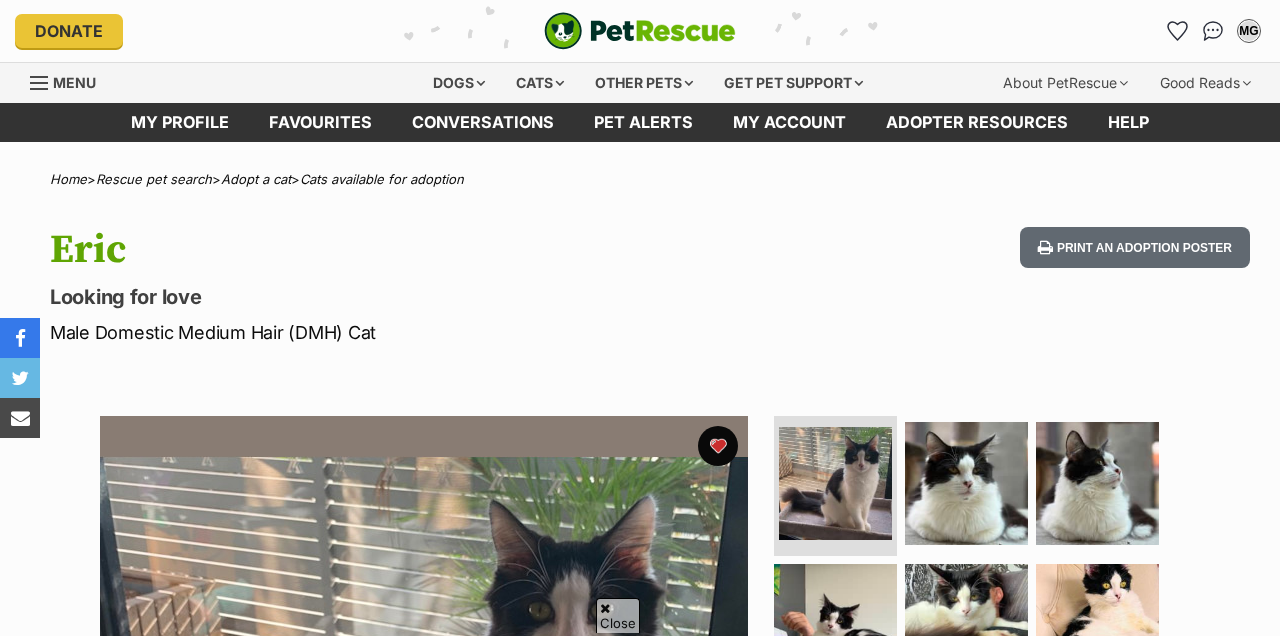 scroll, scrollTop: 998, scrollLeft: 0, axis: vertical 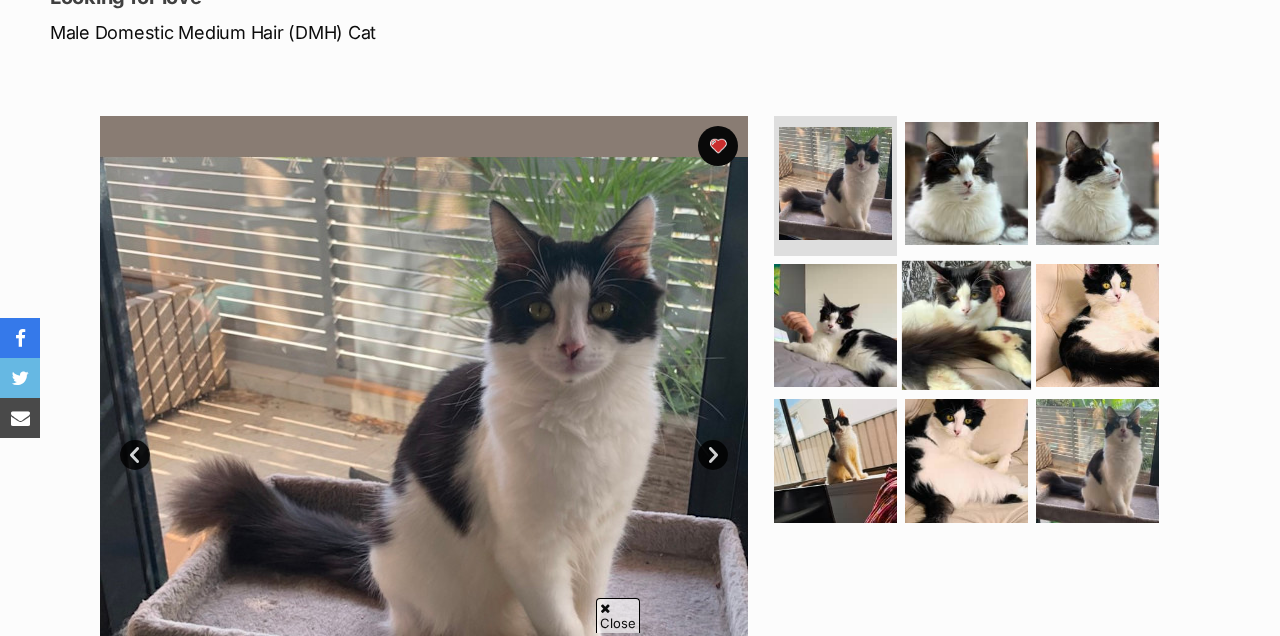 click at bounding box center (966, 324) 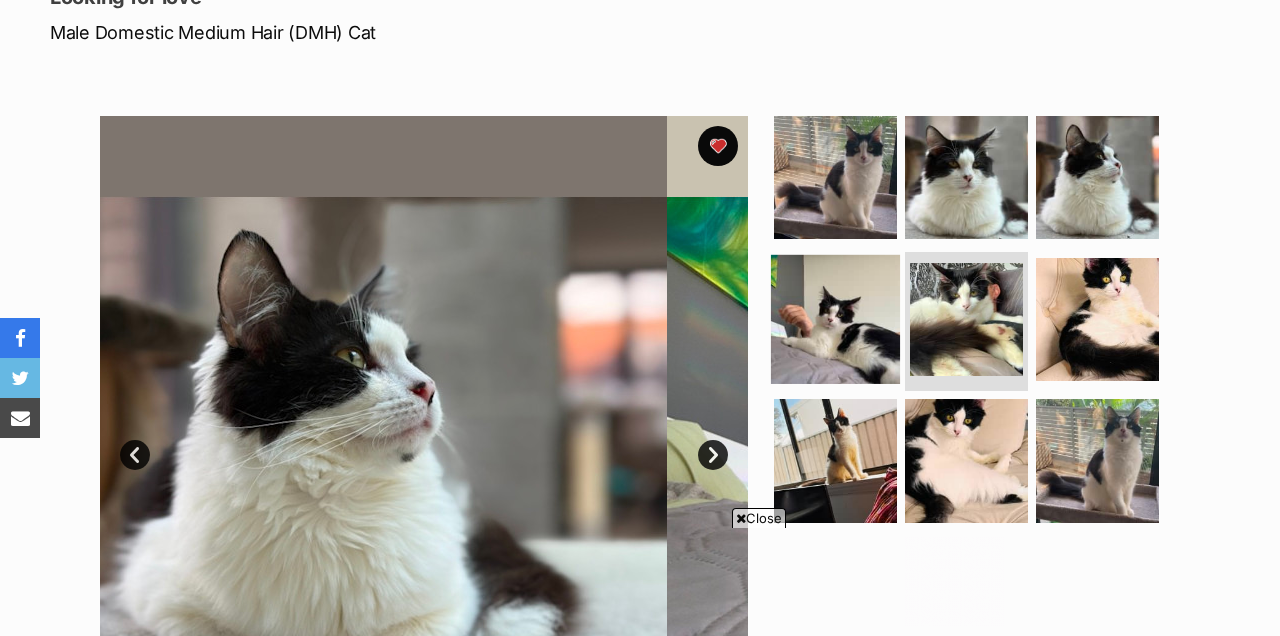 scroll, scrollTop: 0, scrollLeft: 0, axis: both 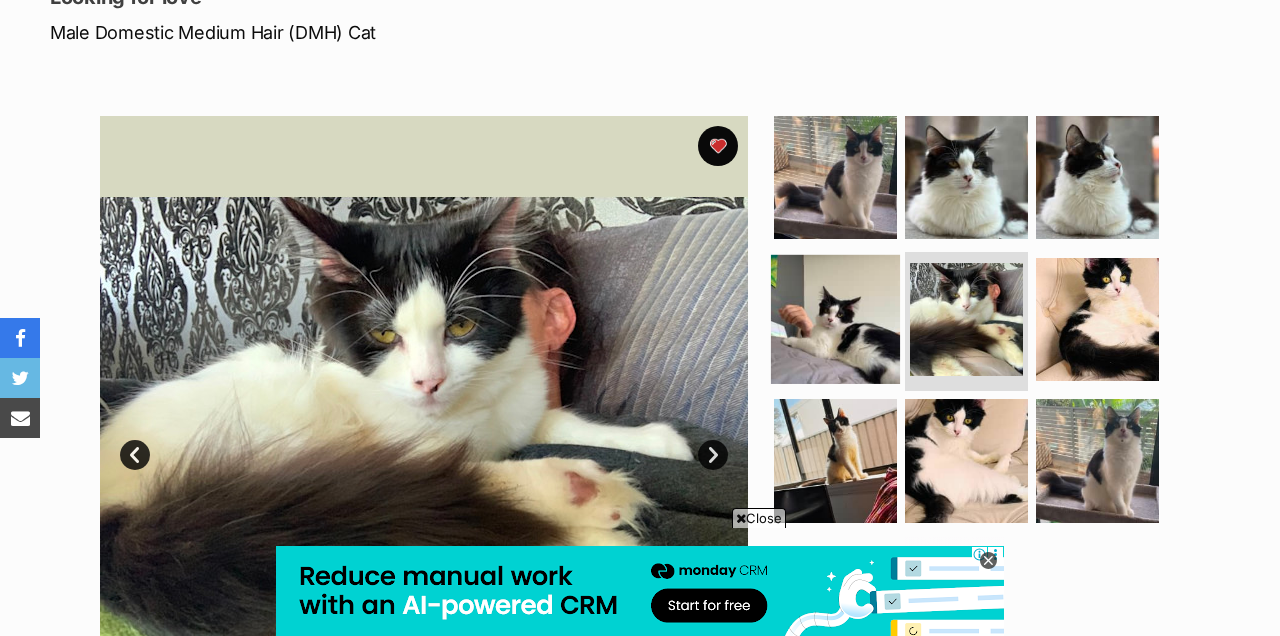 click at bounding box center [835, 318] 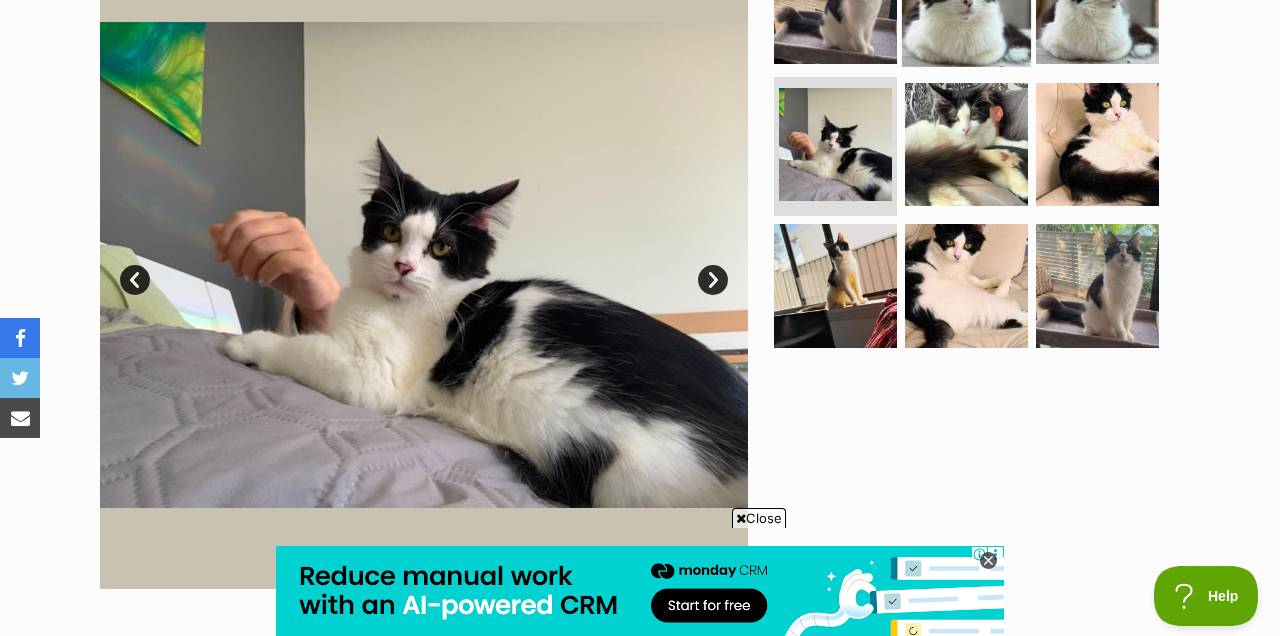 scroll, scrollTop: 473, scrollLeft: 0, axis: vertical 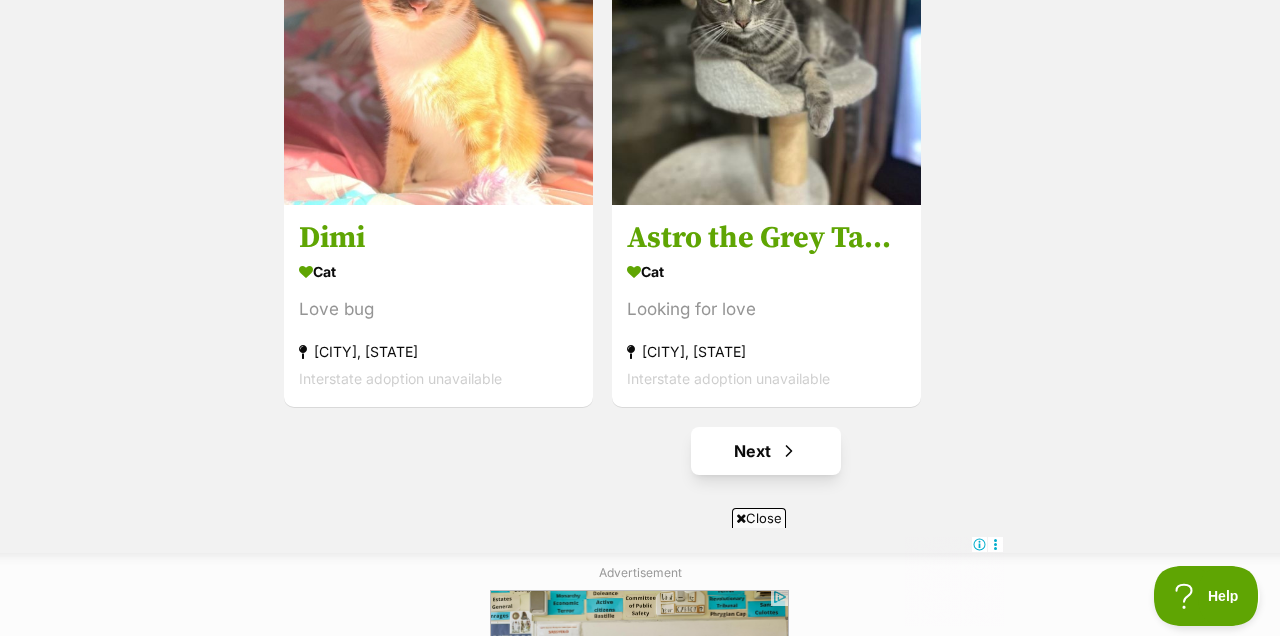 click on "Next" at bounding box center (766, 451) 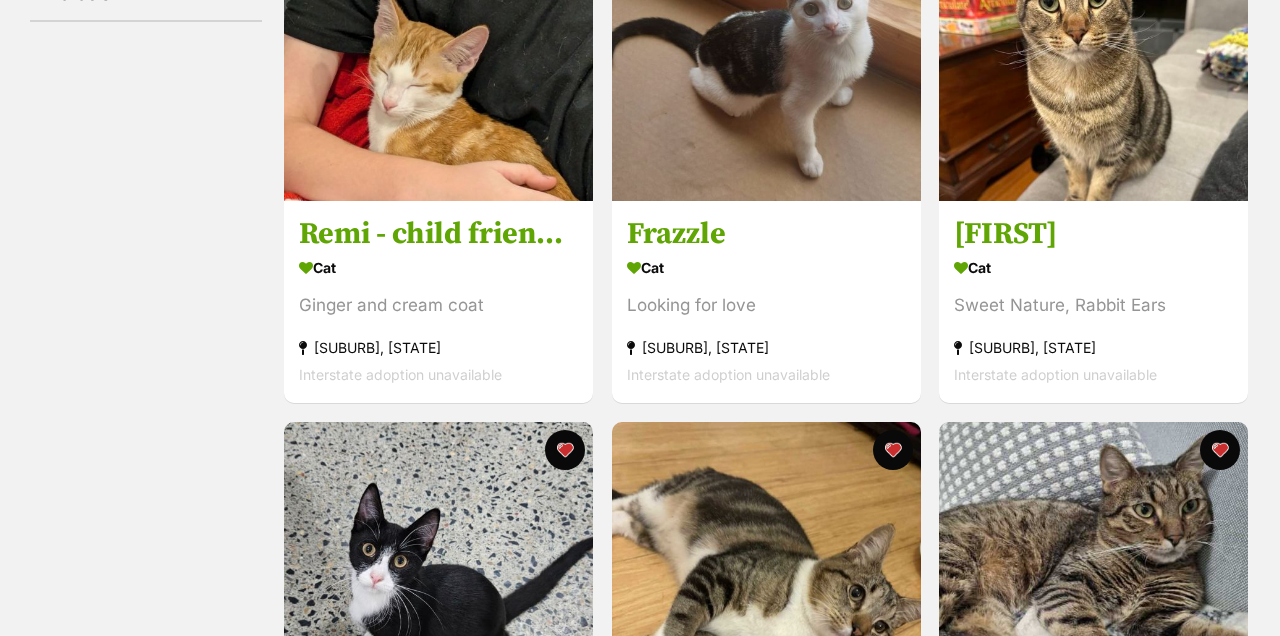 scroll, scrollTop: 0, scrollLeft: 0, axis: both 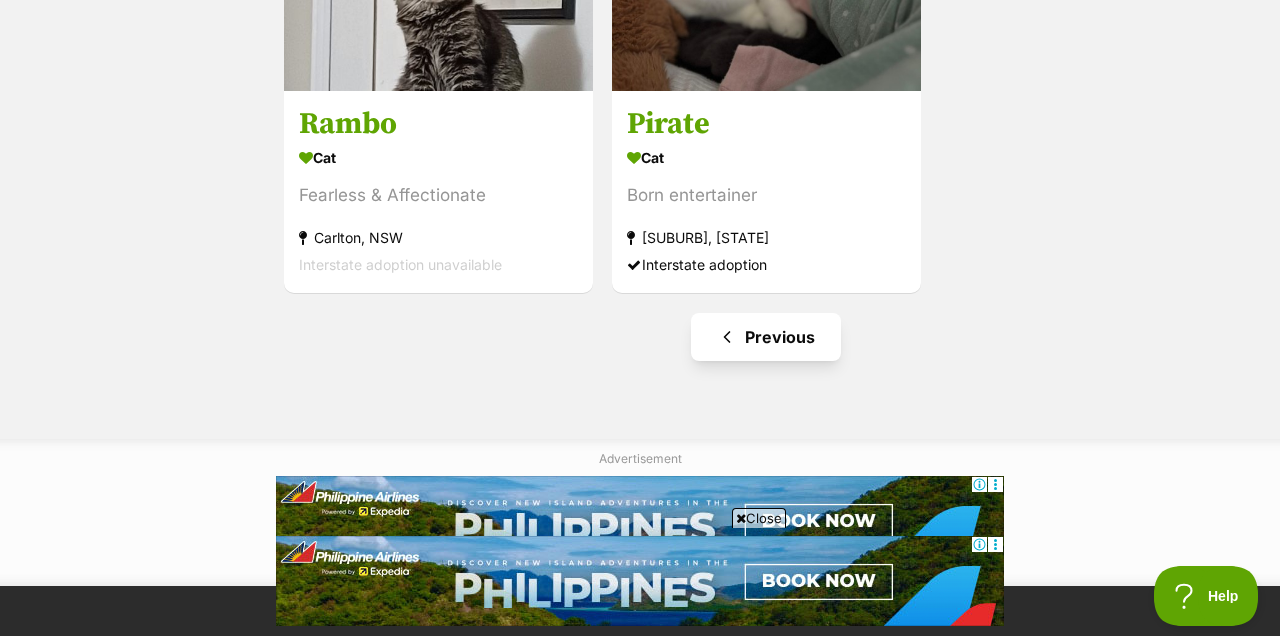 click on "Previous" at bounding box center (766, 337) 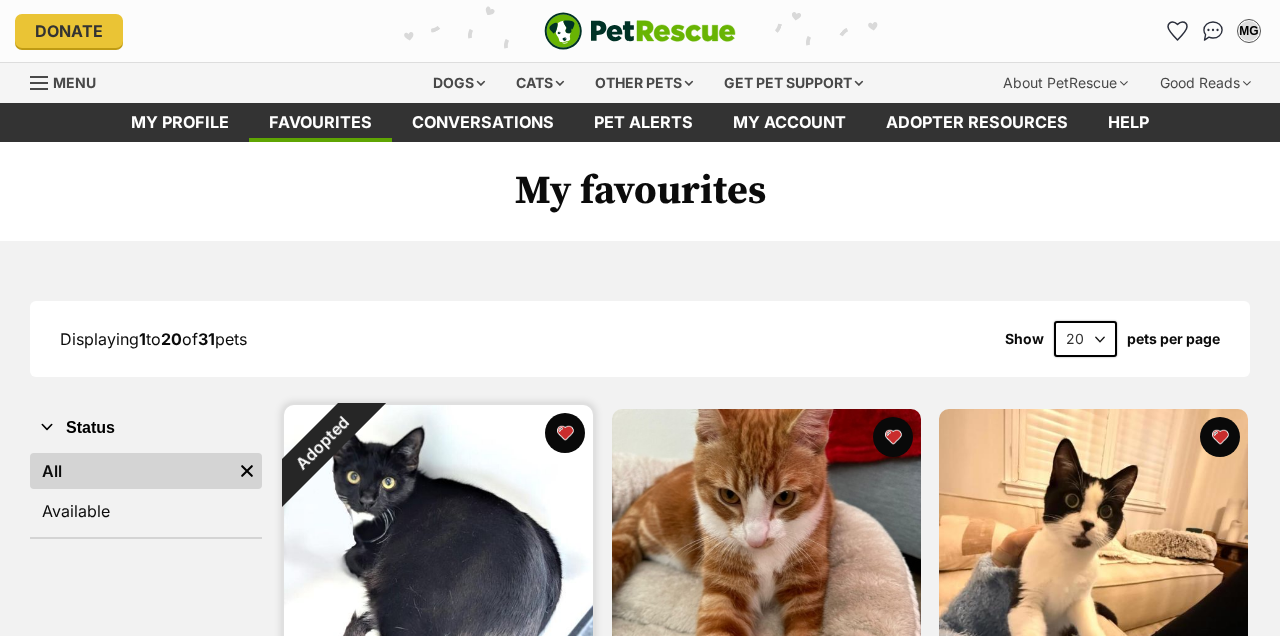 scroll, scrollTop: 0, scrollLeft: 0, axis: both 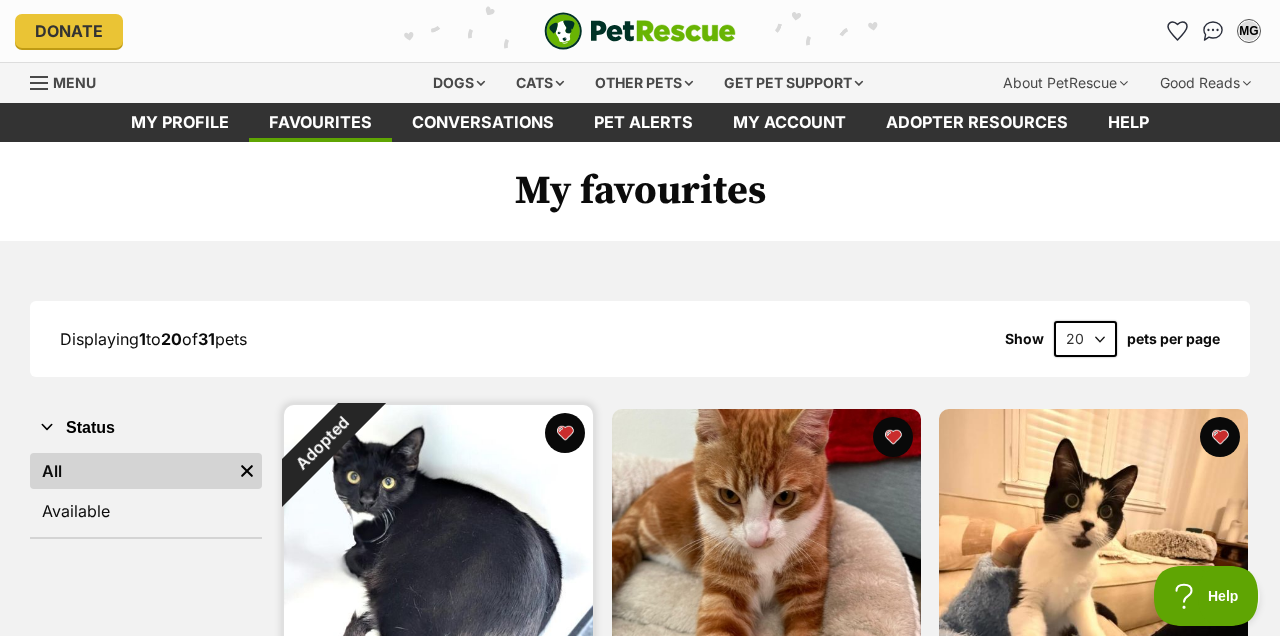 click on "Adopted" at bounding box center (322, 443) 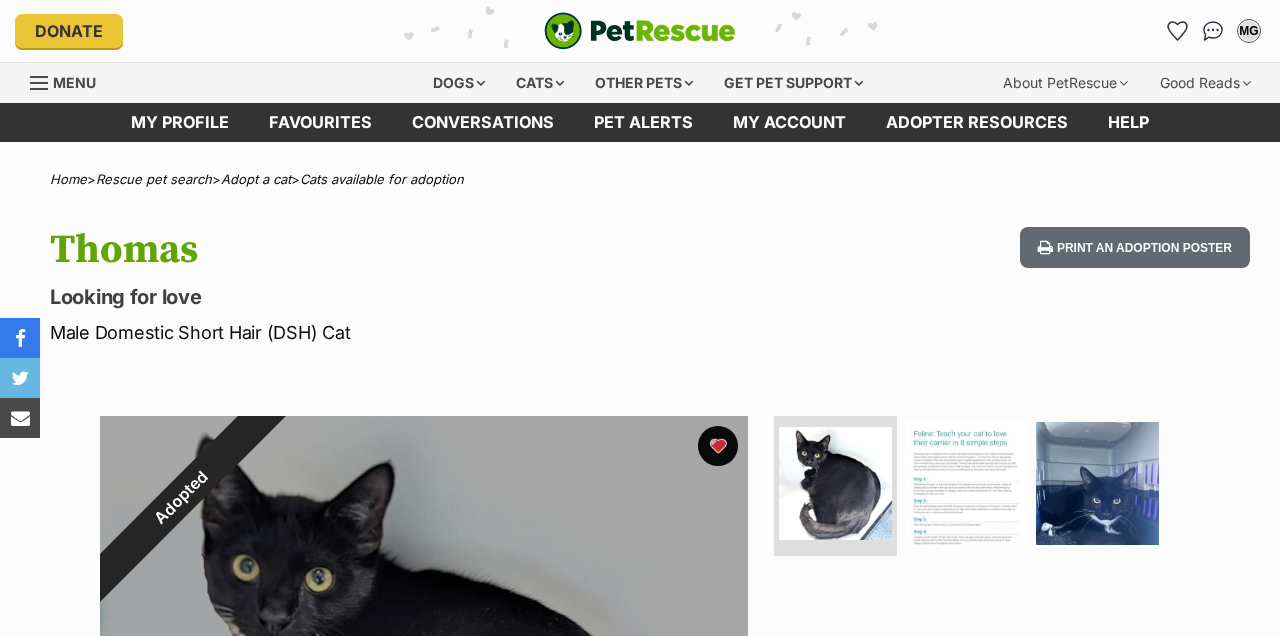 scroll, scrollTop: 0, scrollLeft: 0, axis: both 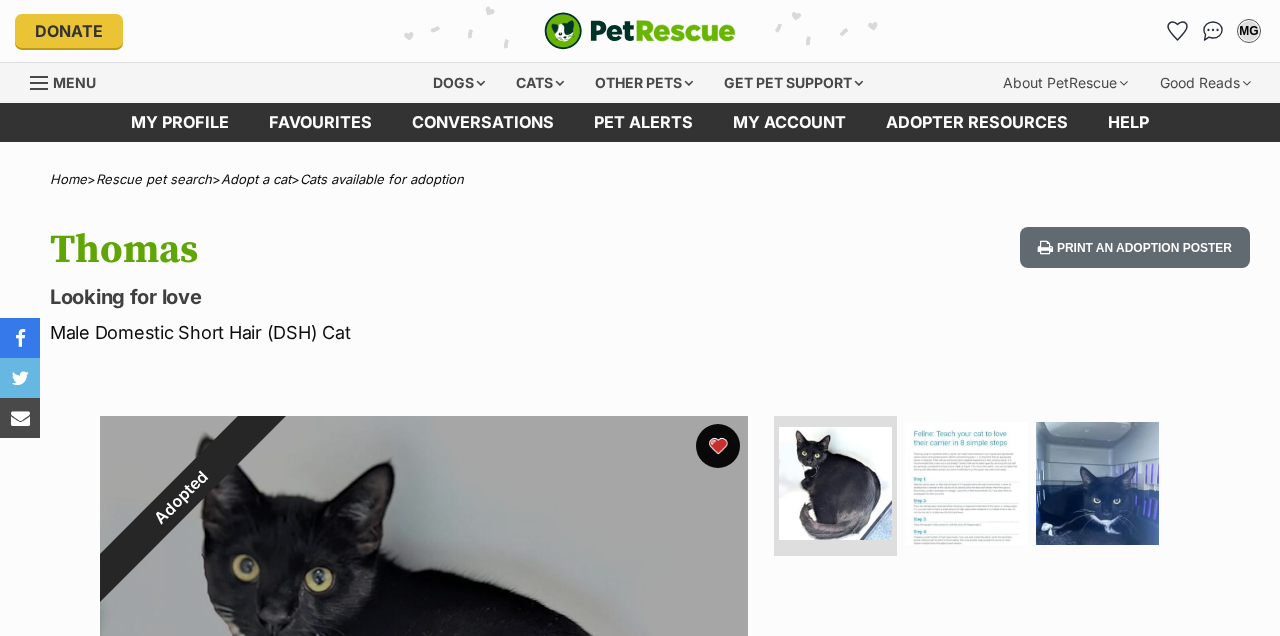 drag, startPoint x: 0, startPoint y: 0, endPoint x: 717, endPoint y: 447, distance: 844.92487 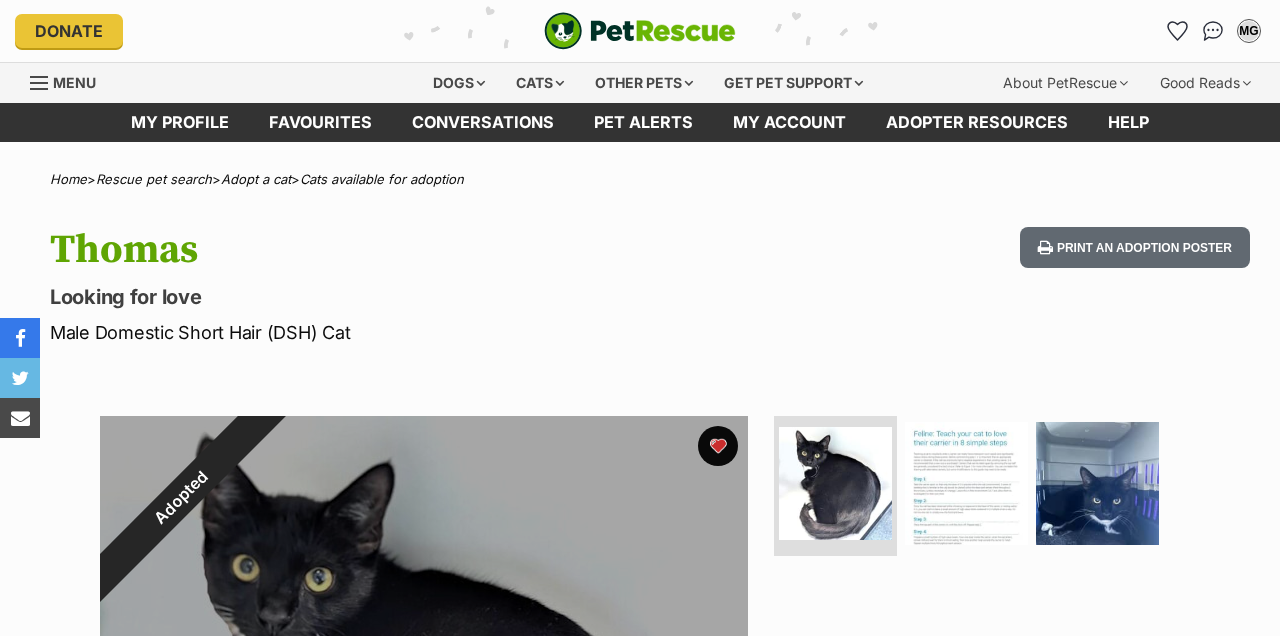 scroll, scrollTop: 0, scrollLeft: 0, axis: both 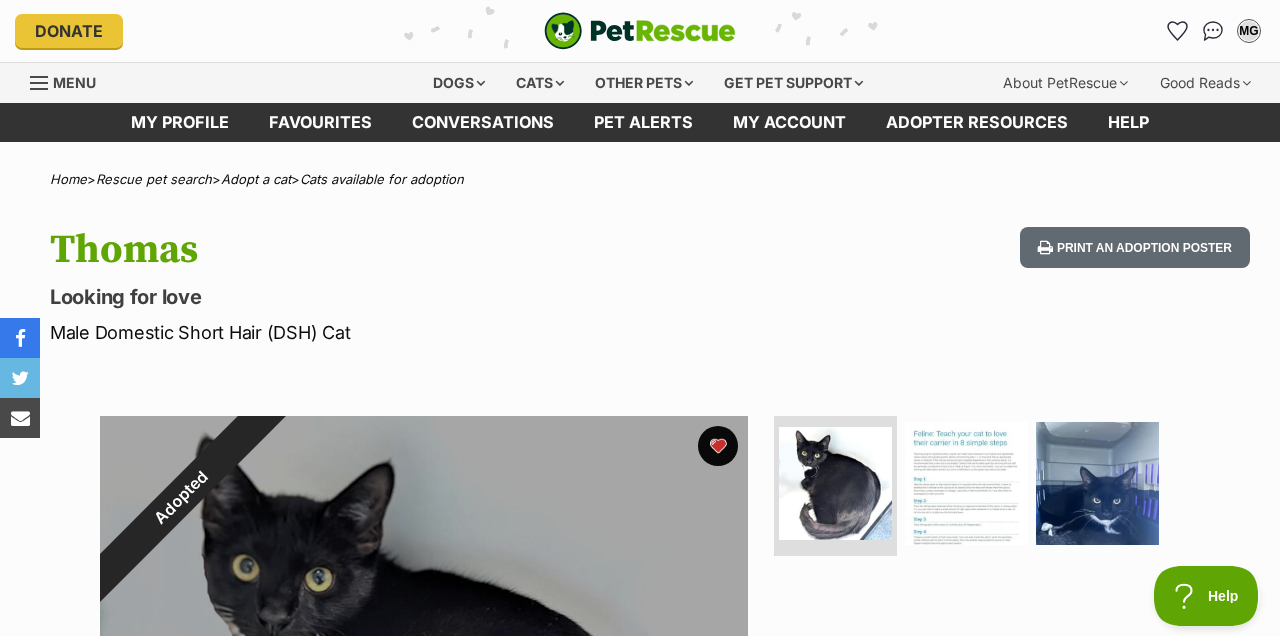 click on "Adopted" at bounding box center [181, 497] 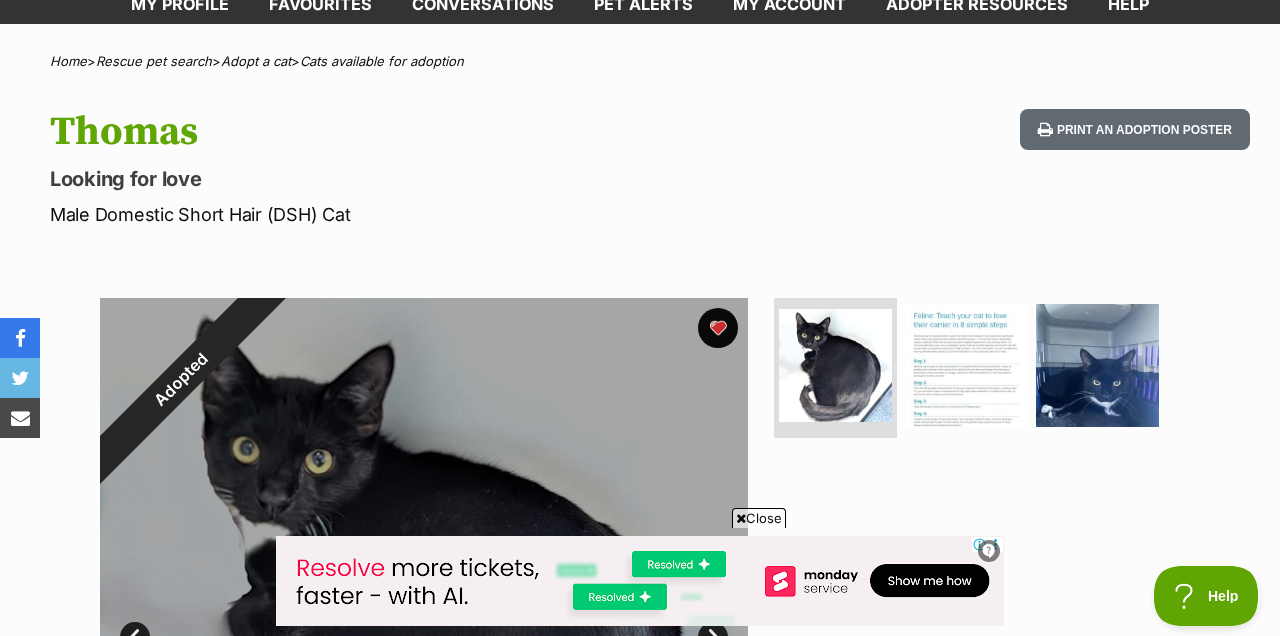 scroll, scrollTop: 118, scrollLeft: 0, axis: vertical 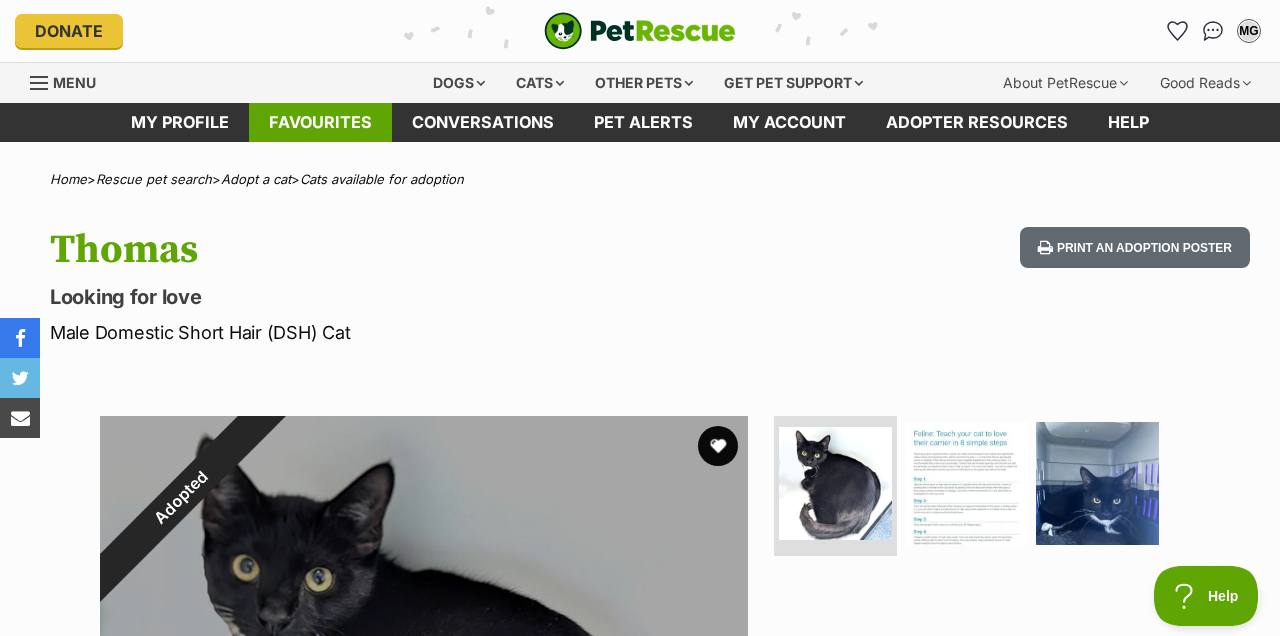 click on "Favourites" at bounding box center [320, 122] 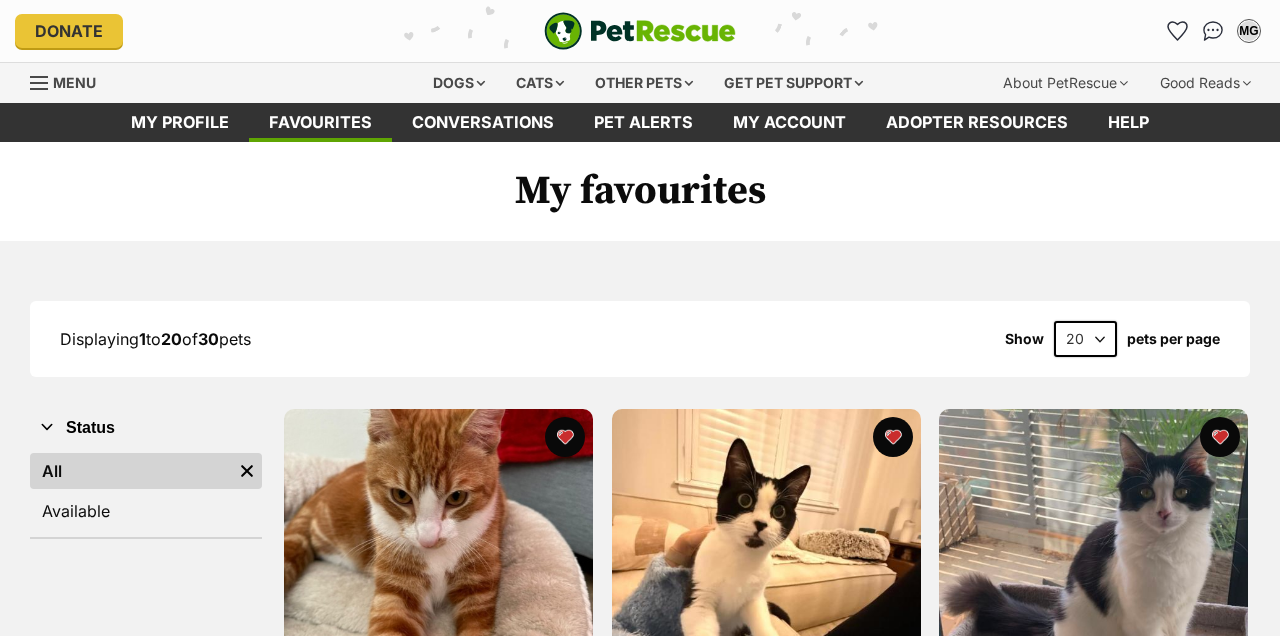 scroll, scrollTop: 0, scrollLeft: 0, axis: both 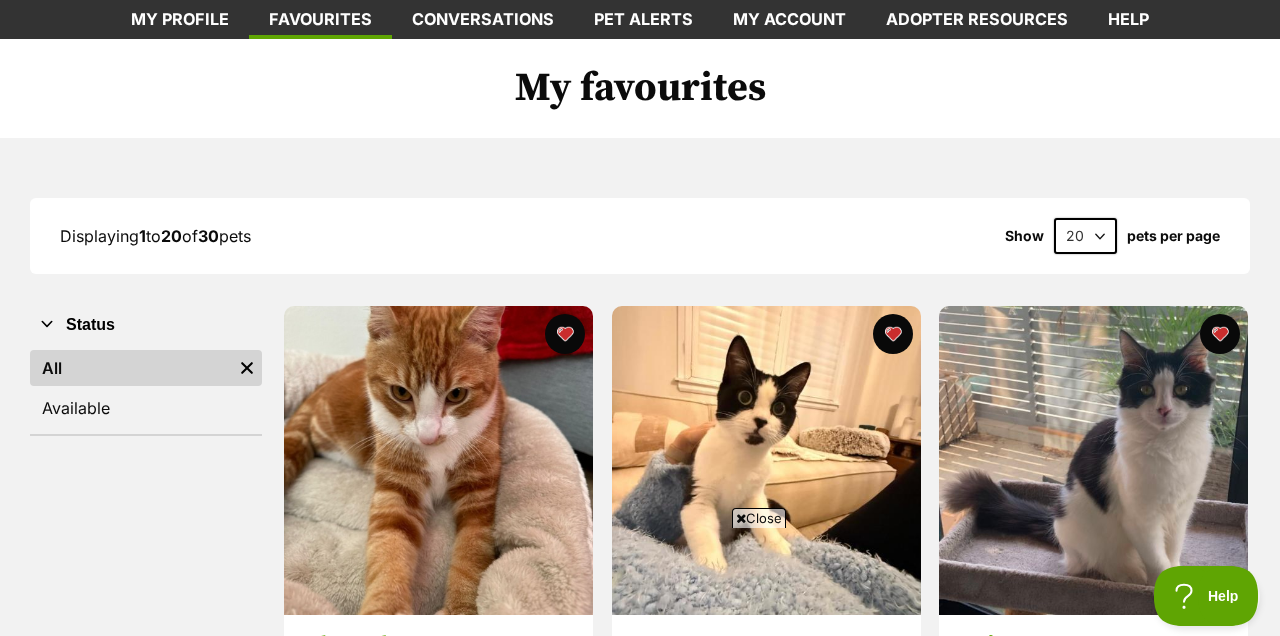 select on "40" 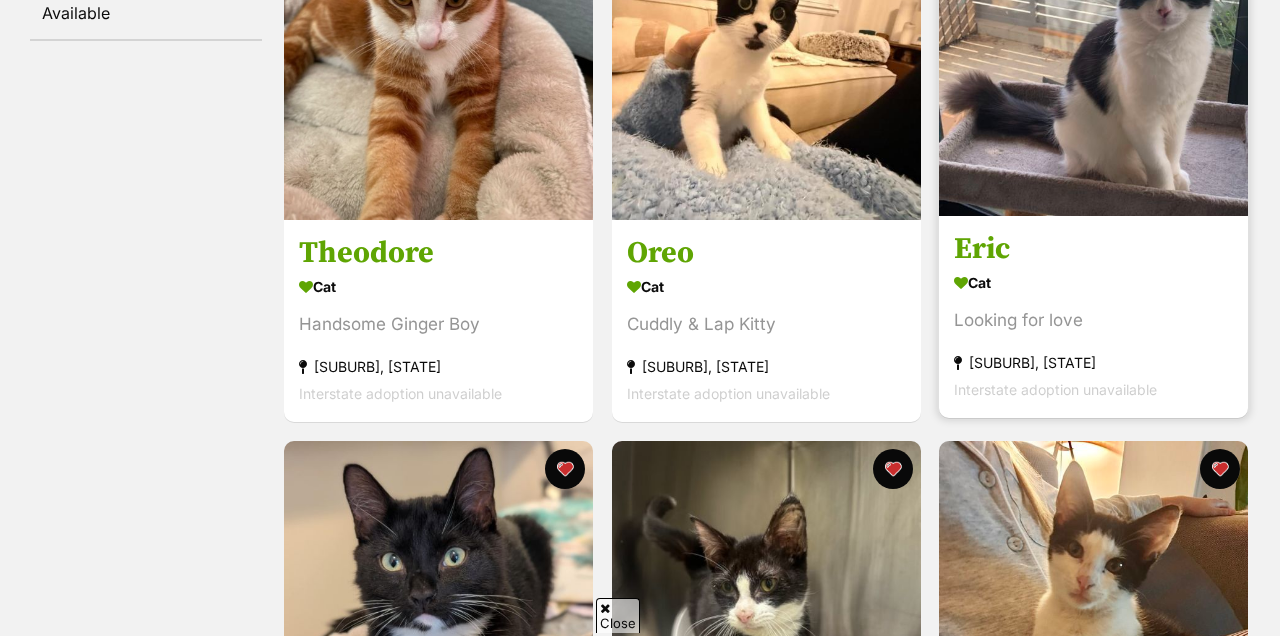 scroll, scrollTop: 0, scrollLeft: 0, axis: both 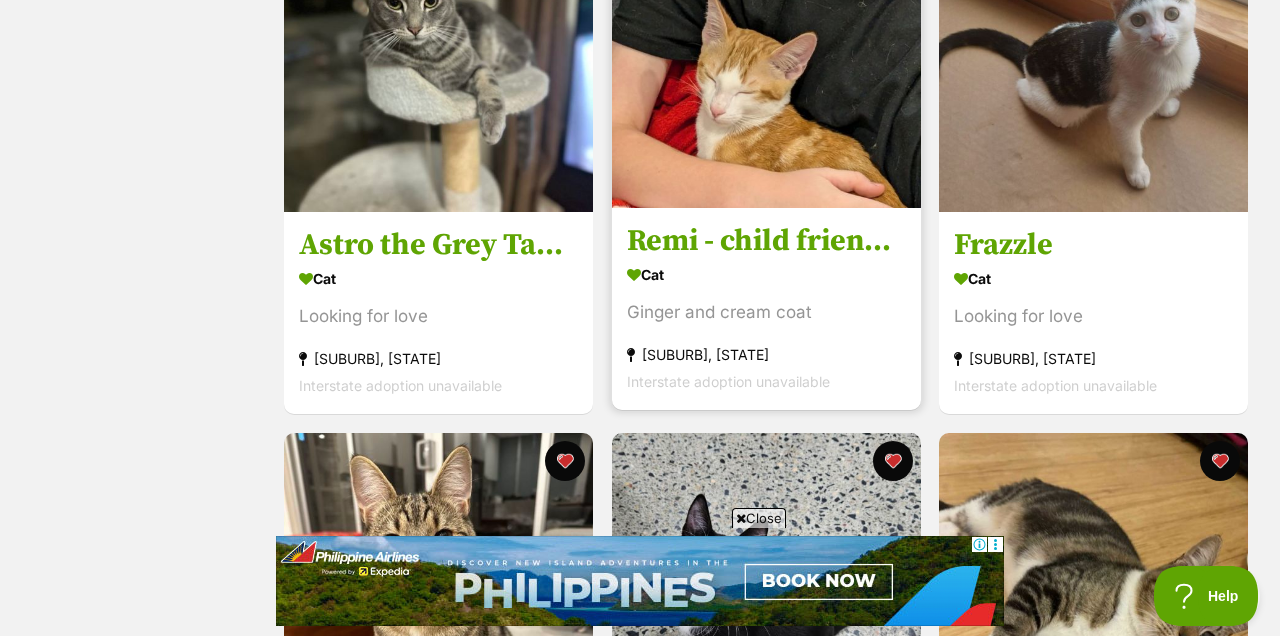 click at bounding box center (766, 53) 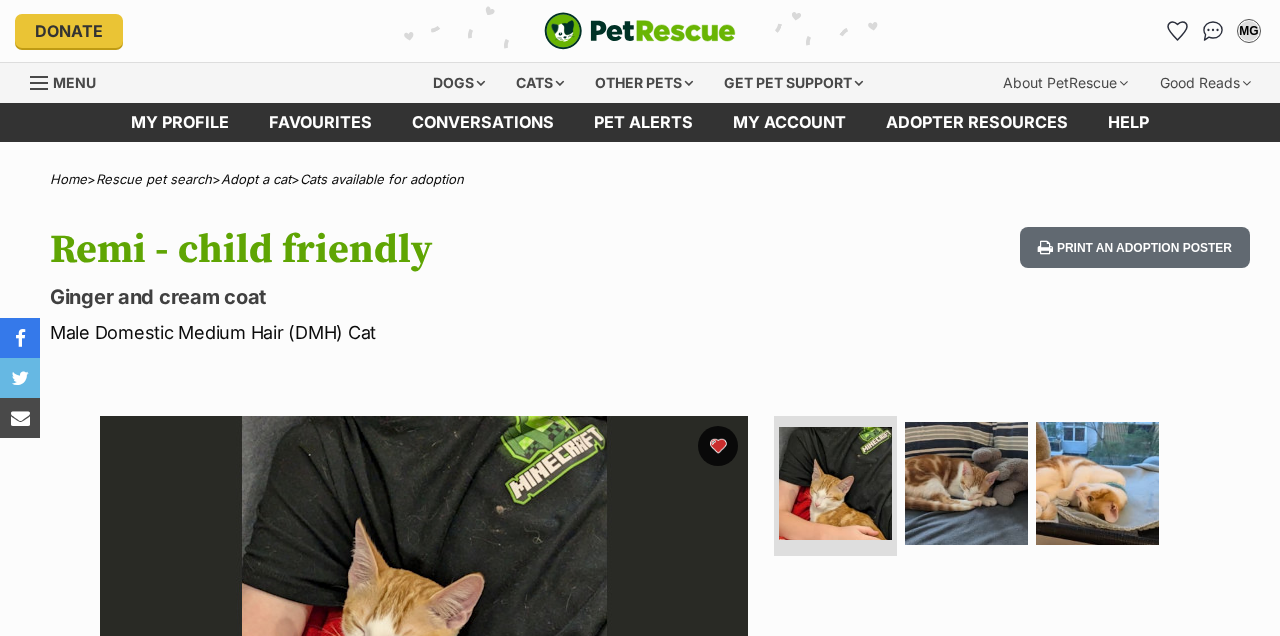 scroll, scrollTop: 179, scrollLeft: 0, axis: vertical 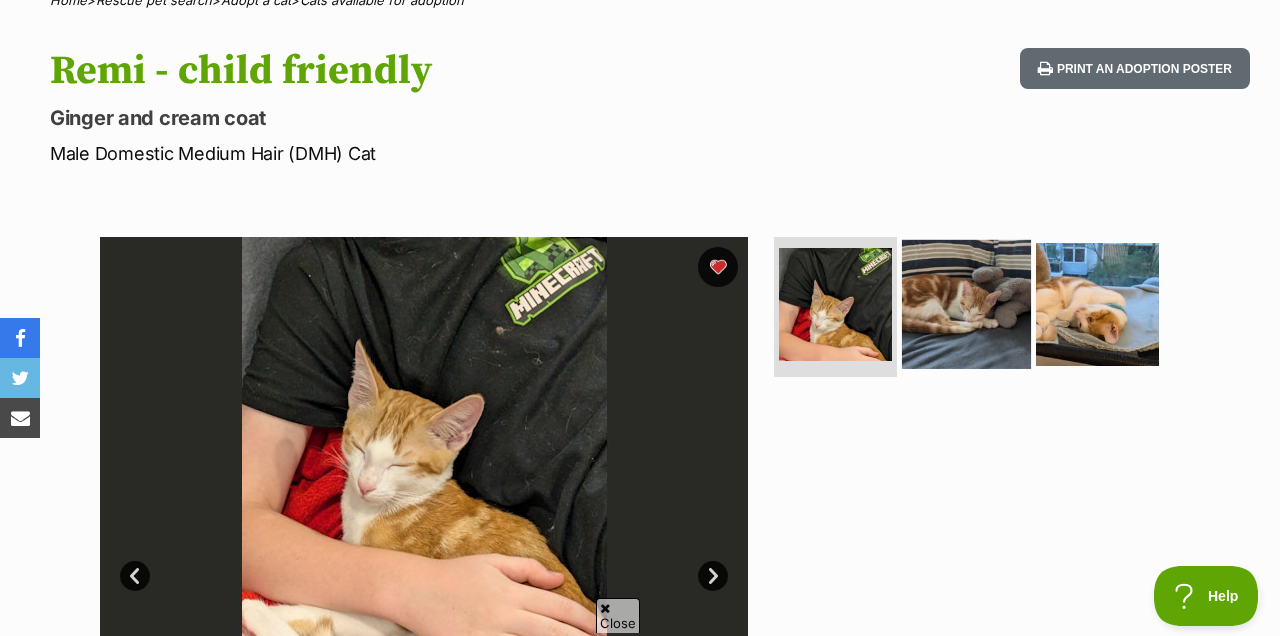 click at bounding box center (966, 304) 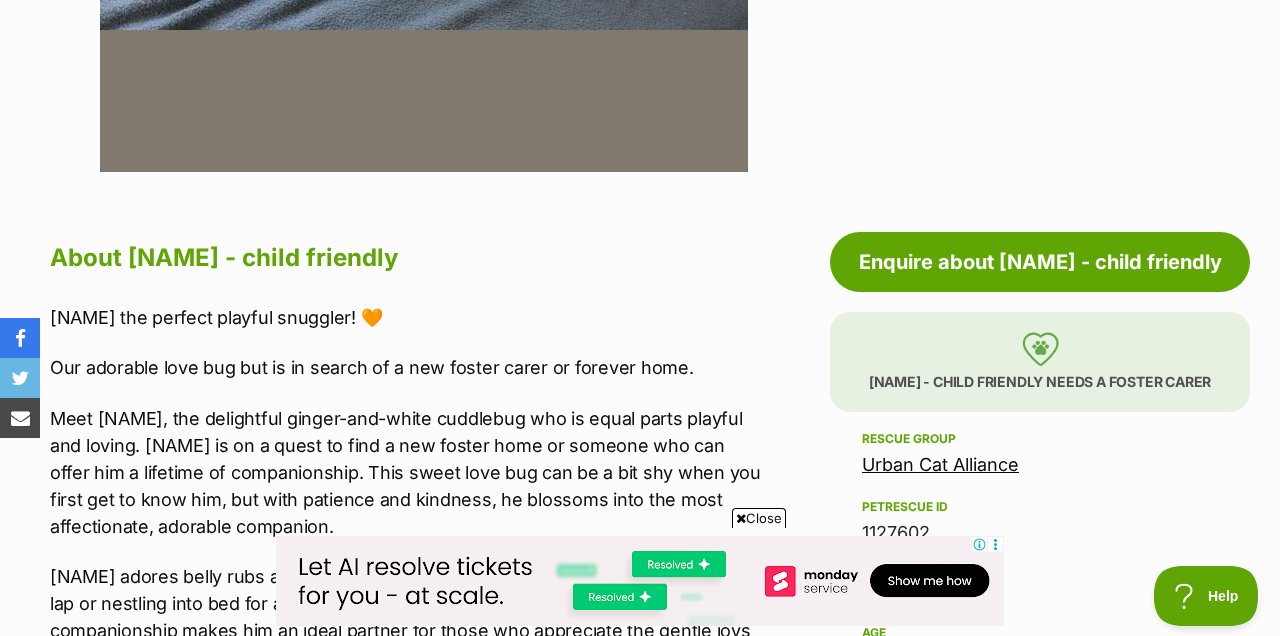 scroll, scrollTop: 890, scrollLeft: 0, axis: vertical 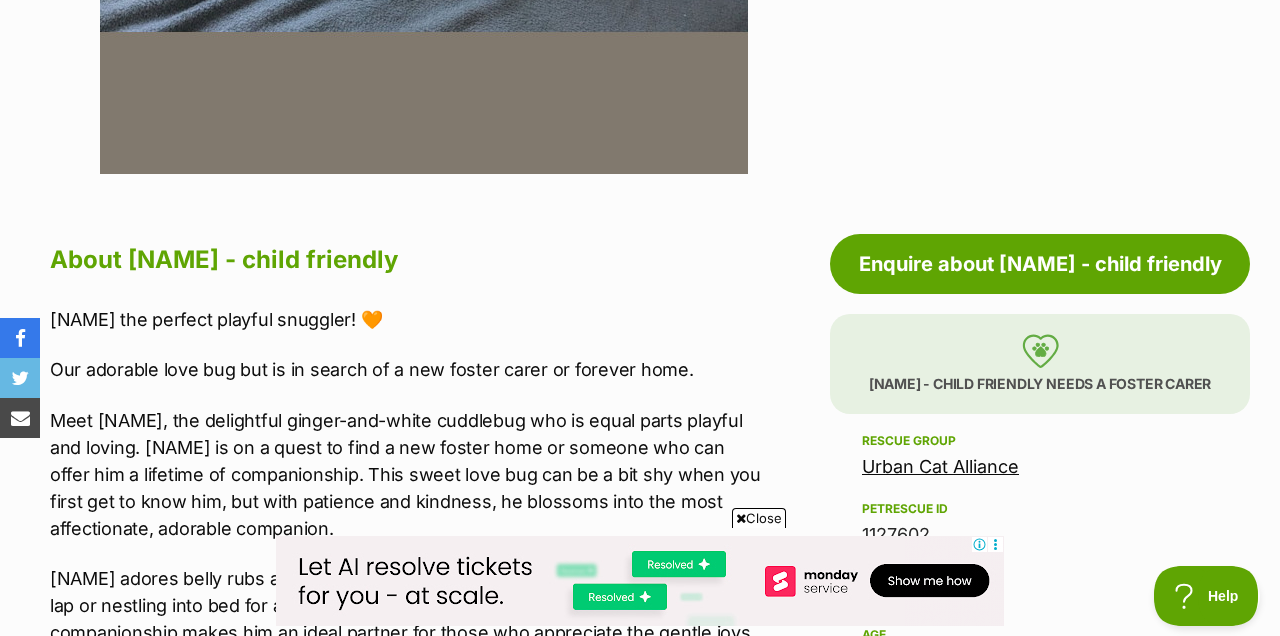 click on "Urban Cat Alliance" at bounding box center (940, 466) 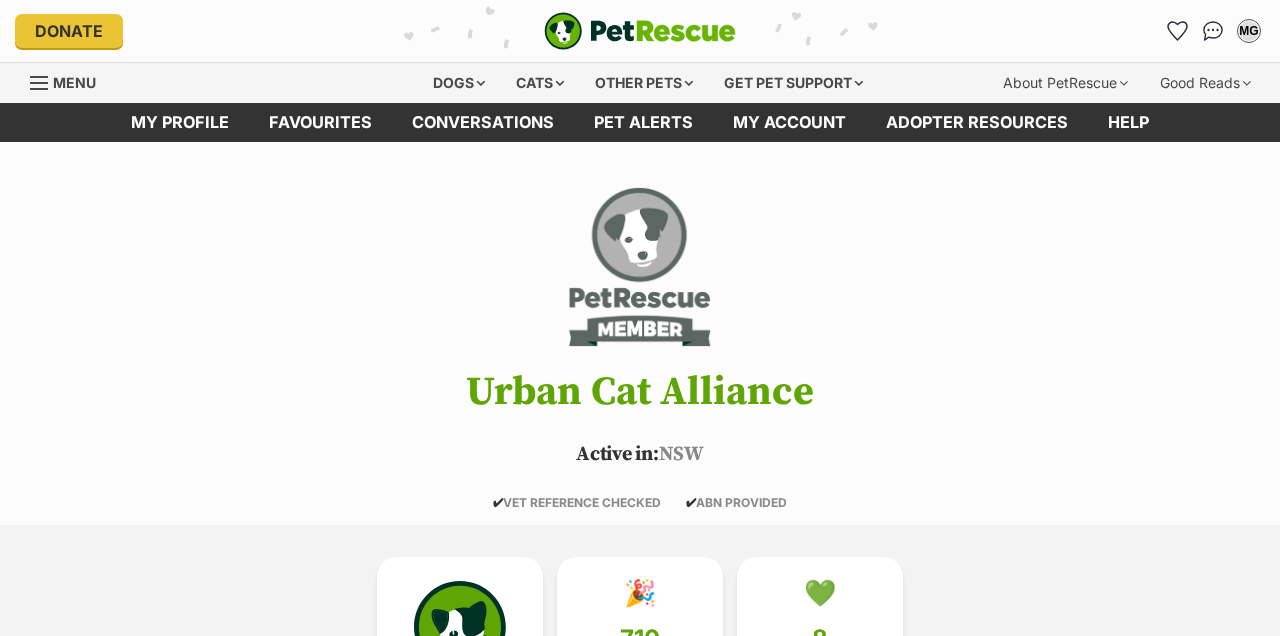 scroll, scrollTop: 0, scrollLeft: 0, axis: both 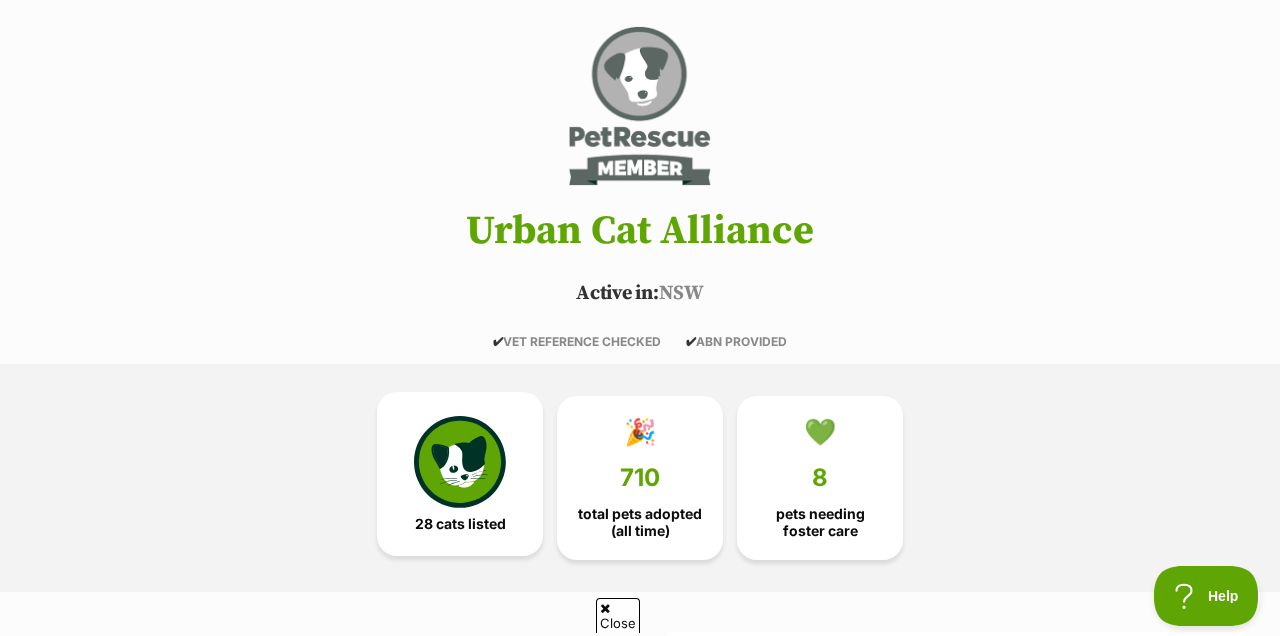 click at bounding box center (460, 462) 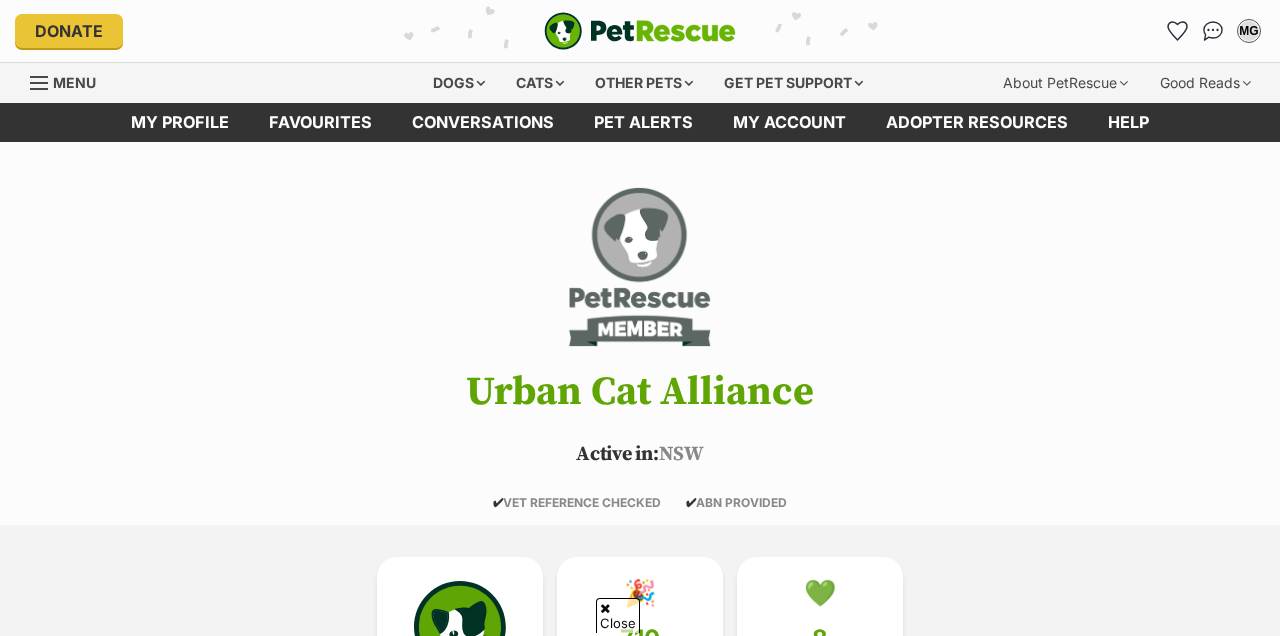 scroll, scrollTop: 1583, scrollLeft: 0, axis: vertical 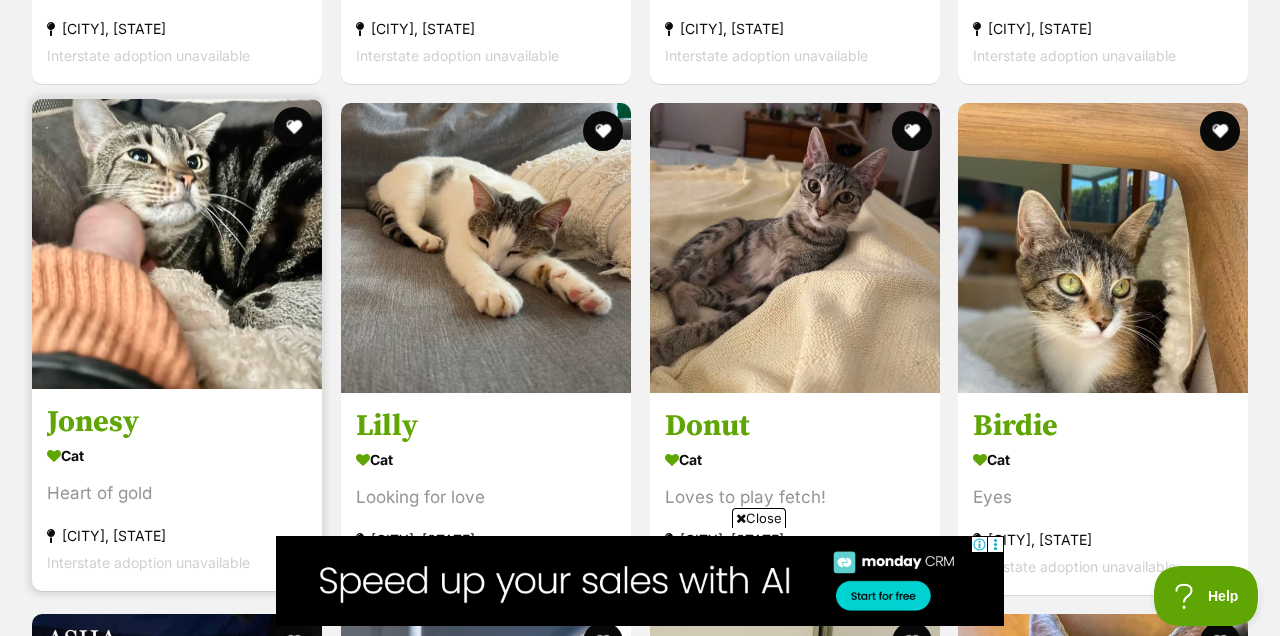 click at bounding box center [177, 244] 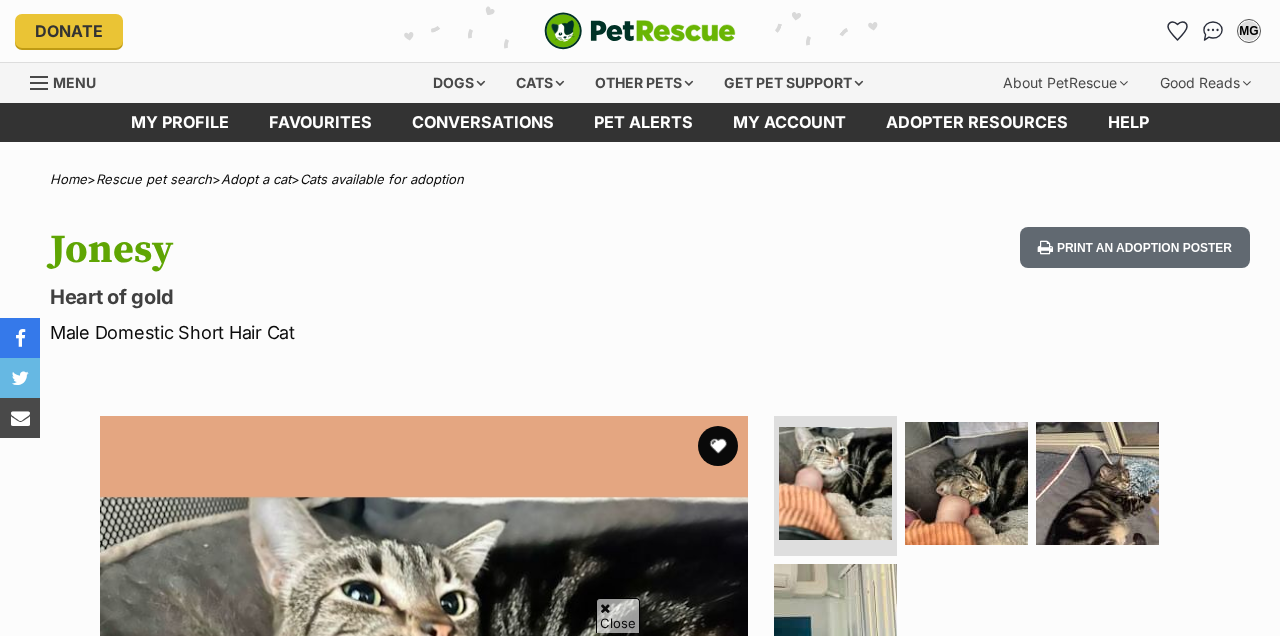 scroll, scrollTop: 740, scrollLeft: 0, axis: vertical 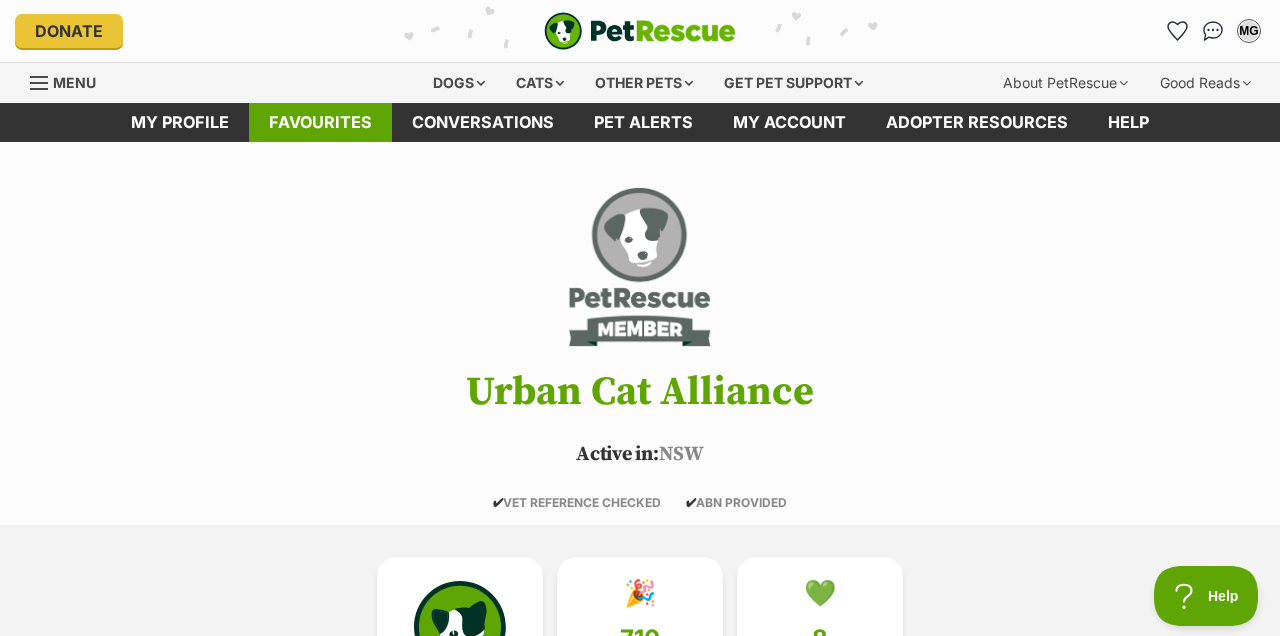 click on "Favourites" at bounding box center [320, 122] 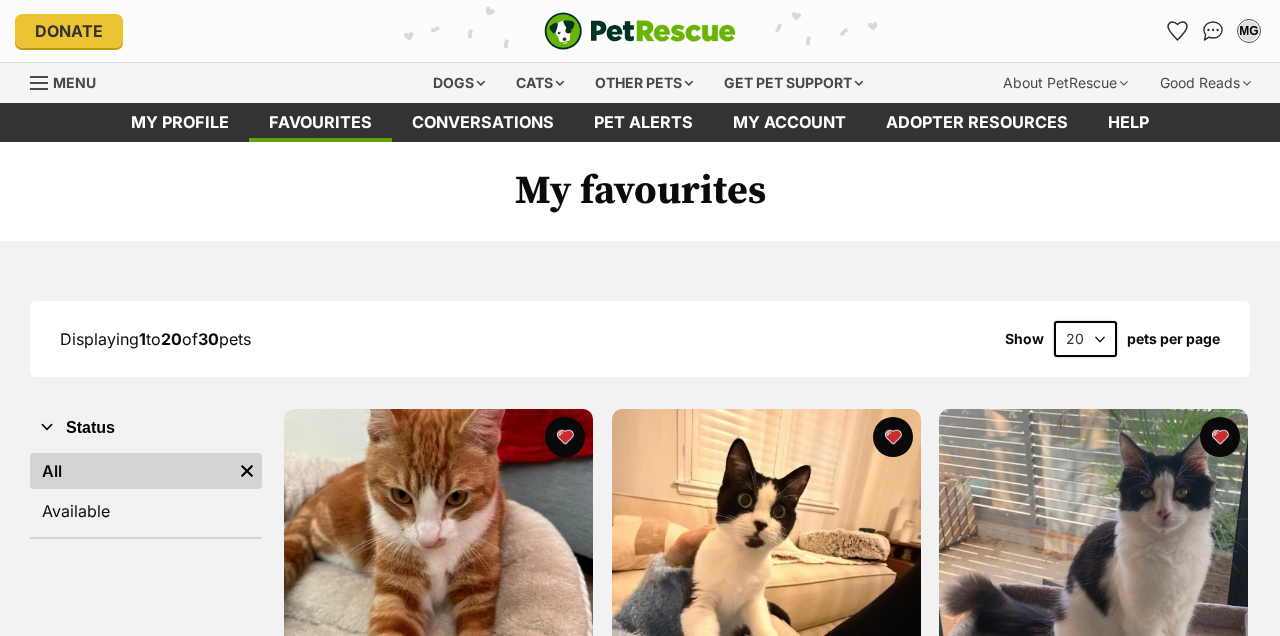 scroll, scrollTop: 0, scrollLeft: 0, axis: both 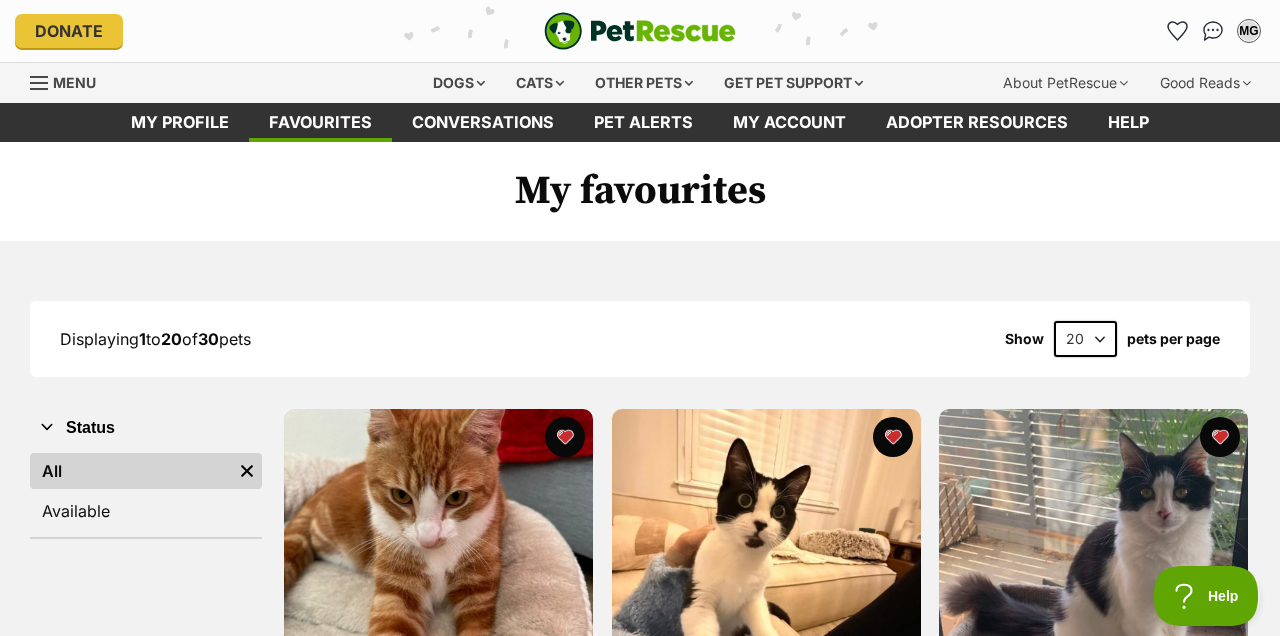 select on "40" 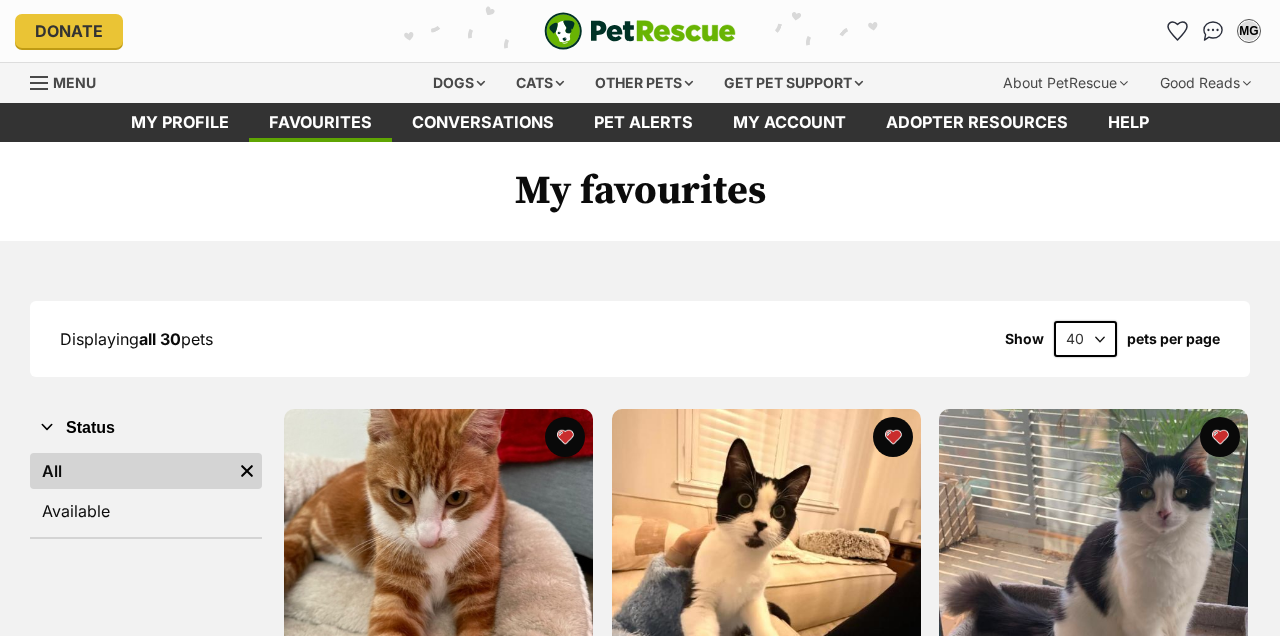 scroll, scrollTop: 0, scrollLeft: 0, axis: both 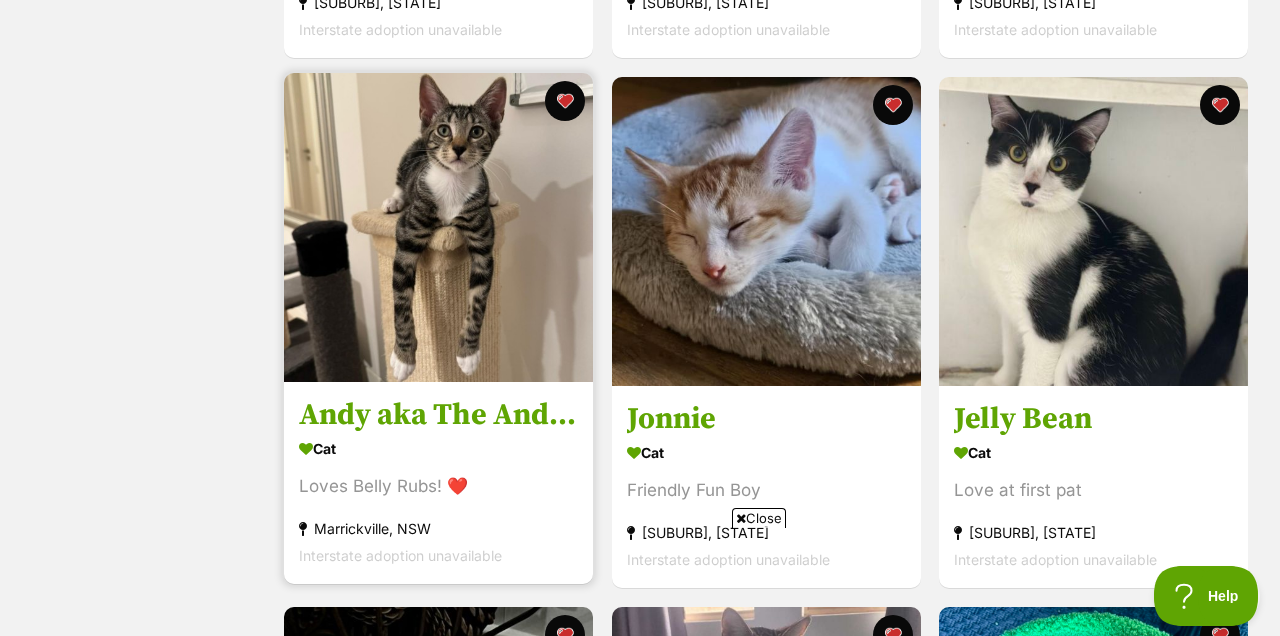 click at bounding box center (438, 227) 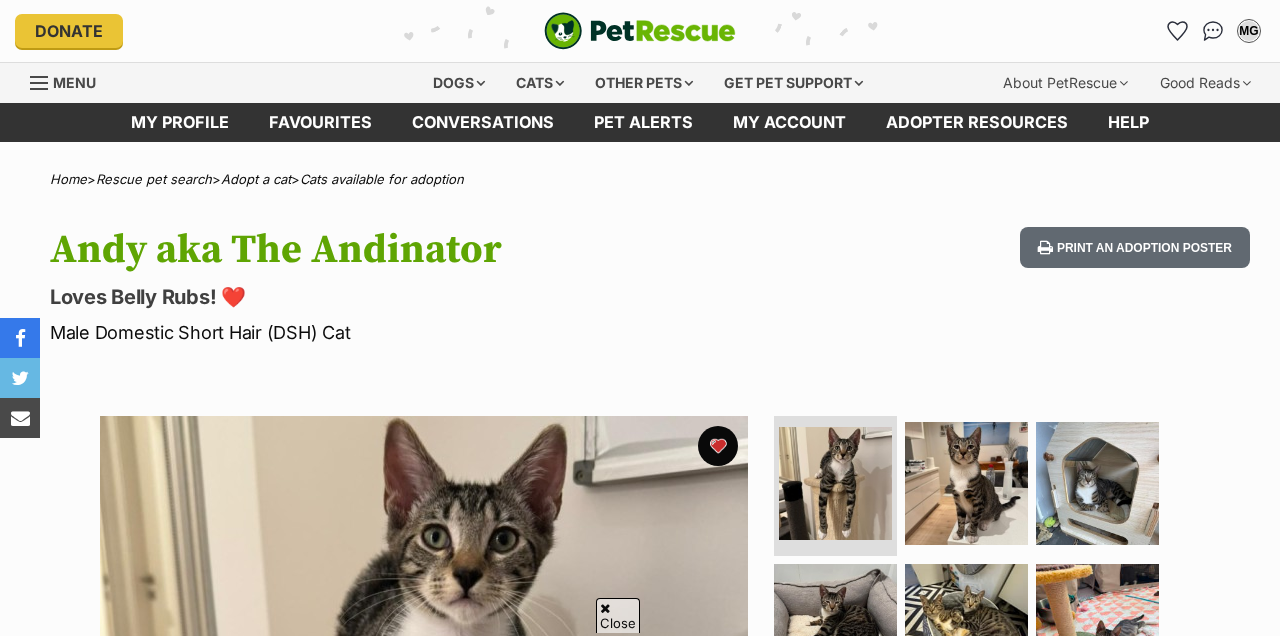 scroll, scrollTop: 340, scrollLeft: 0, axis: vertical 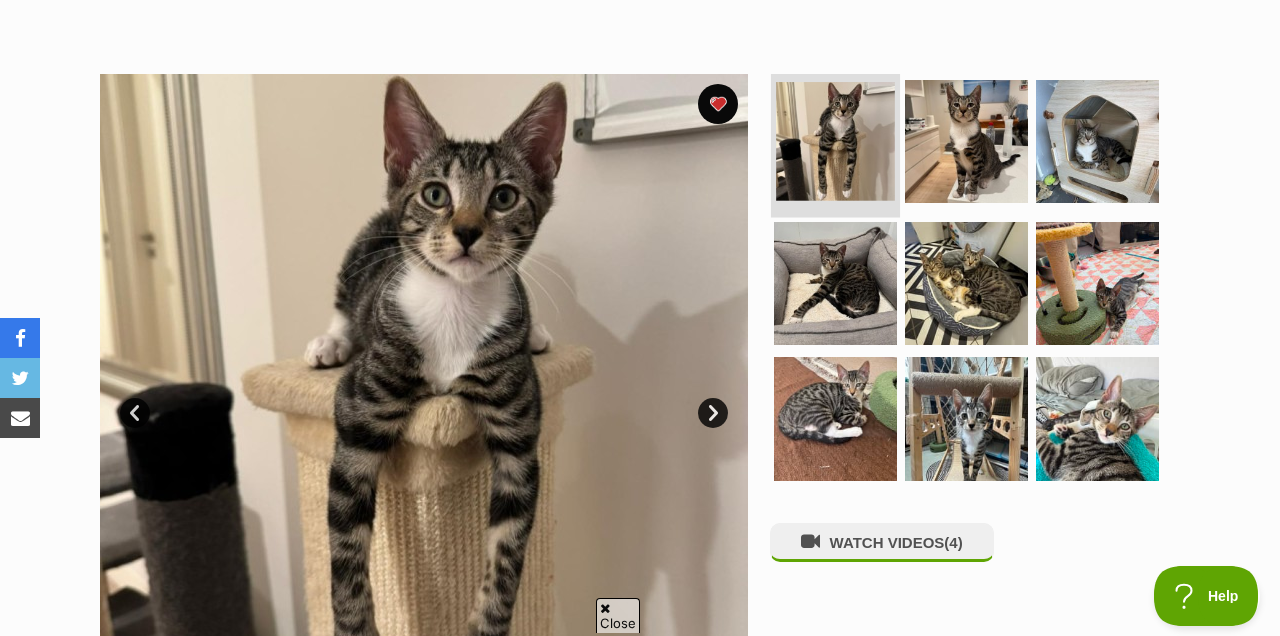 click at bounding box center [835, 141] 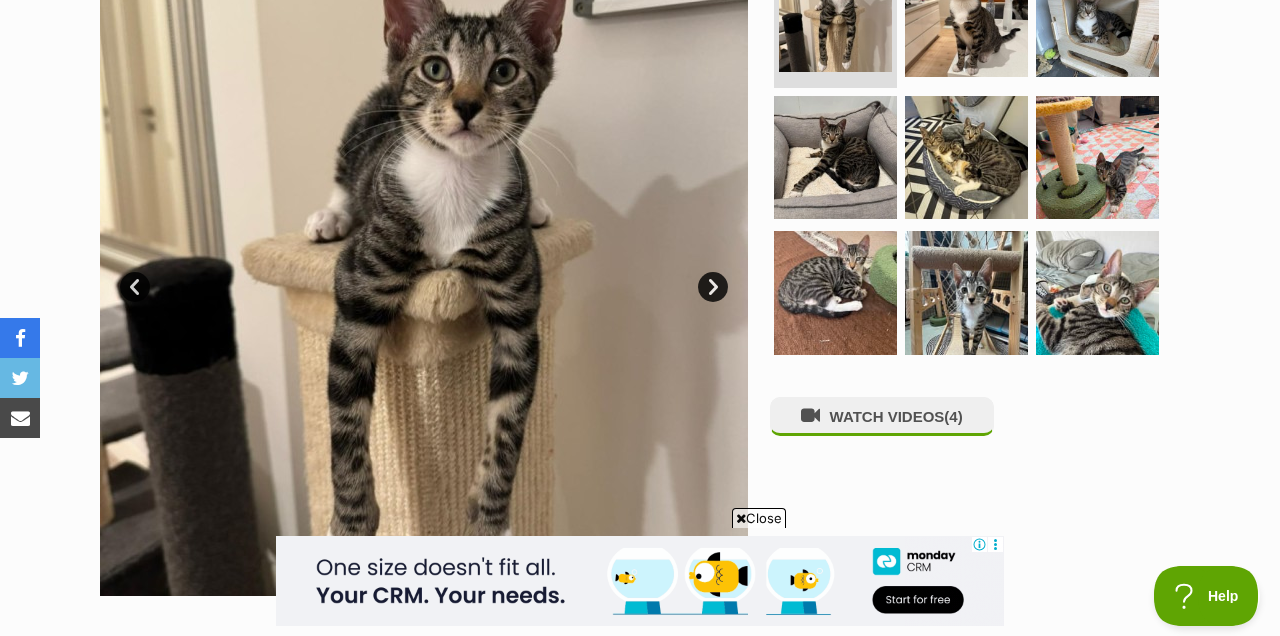 scroll, scrollTop: 0, scrollLeft: 0, axis: both 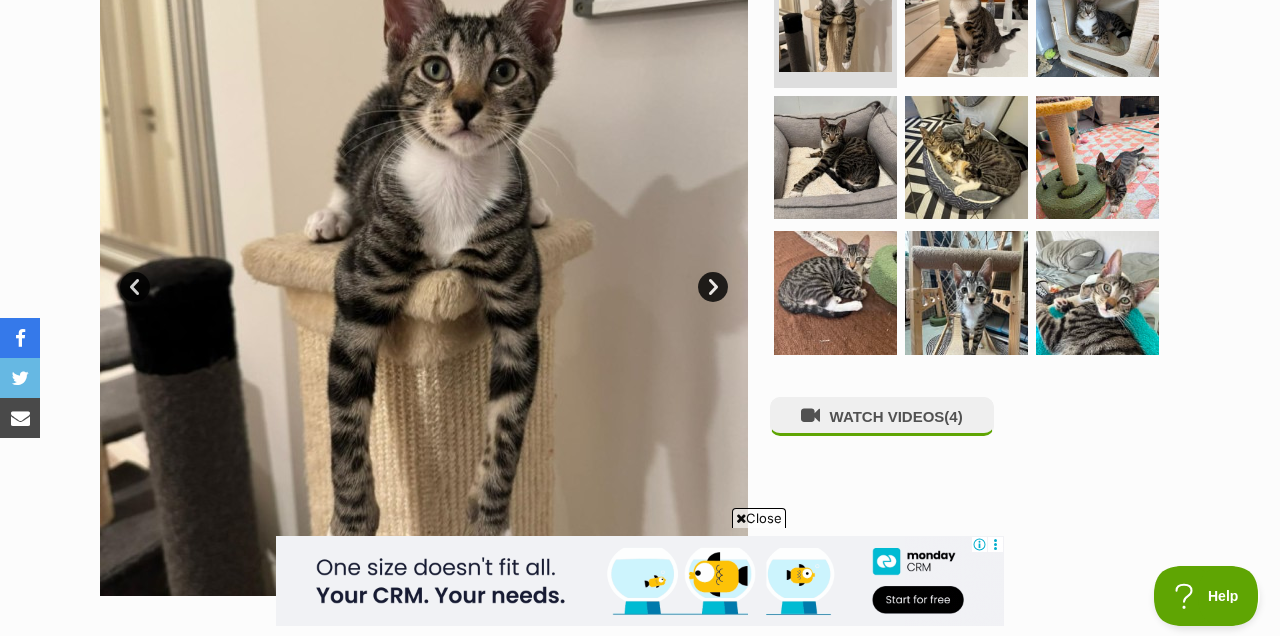 click on "Close" at bounding box center (759, 518) 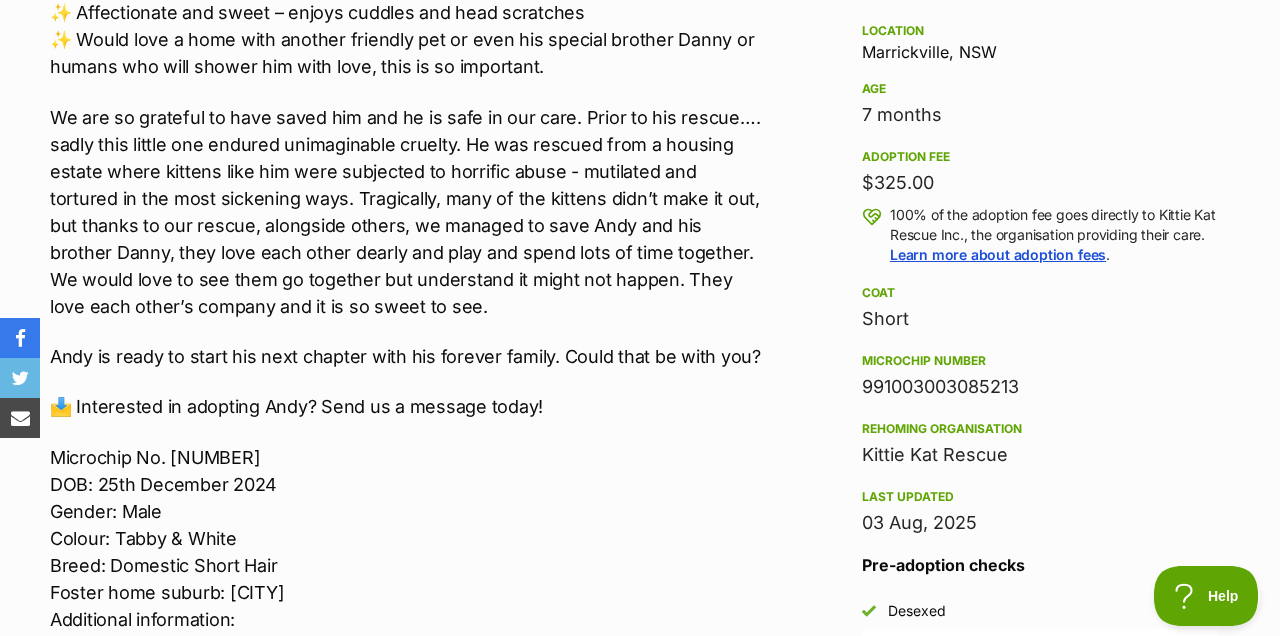 scroll, scrollTop: 1438, scrollLeft: 0, axis: vertical 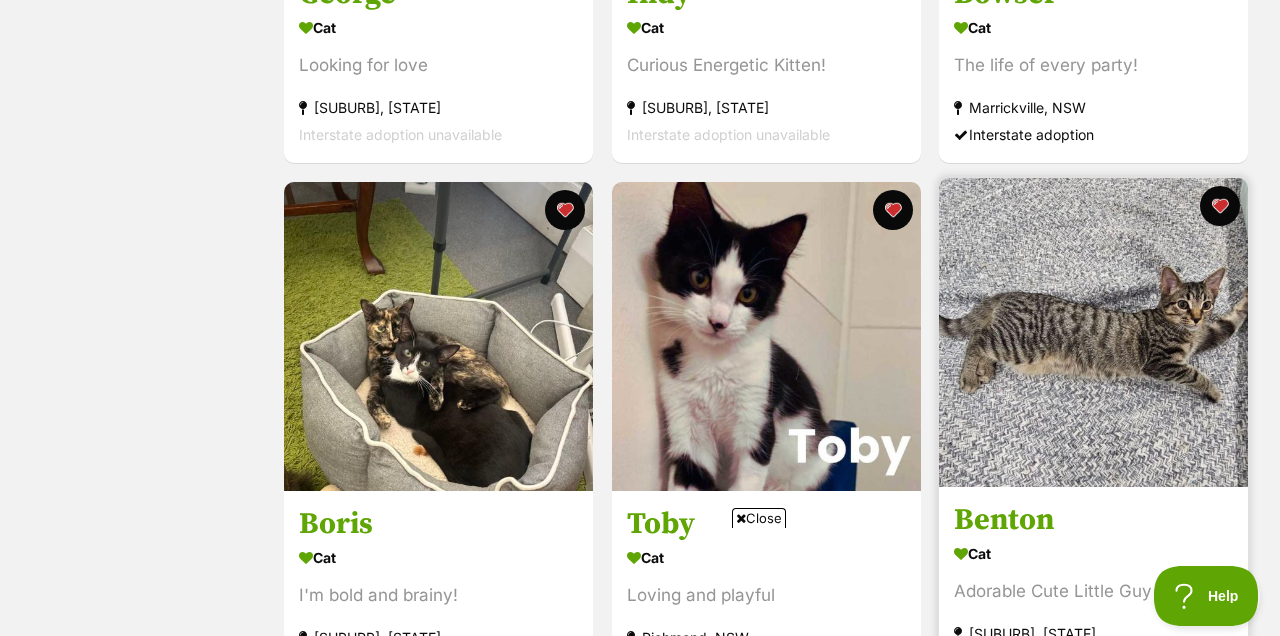 click at bounding box center (1093, 332) 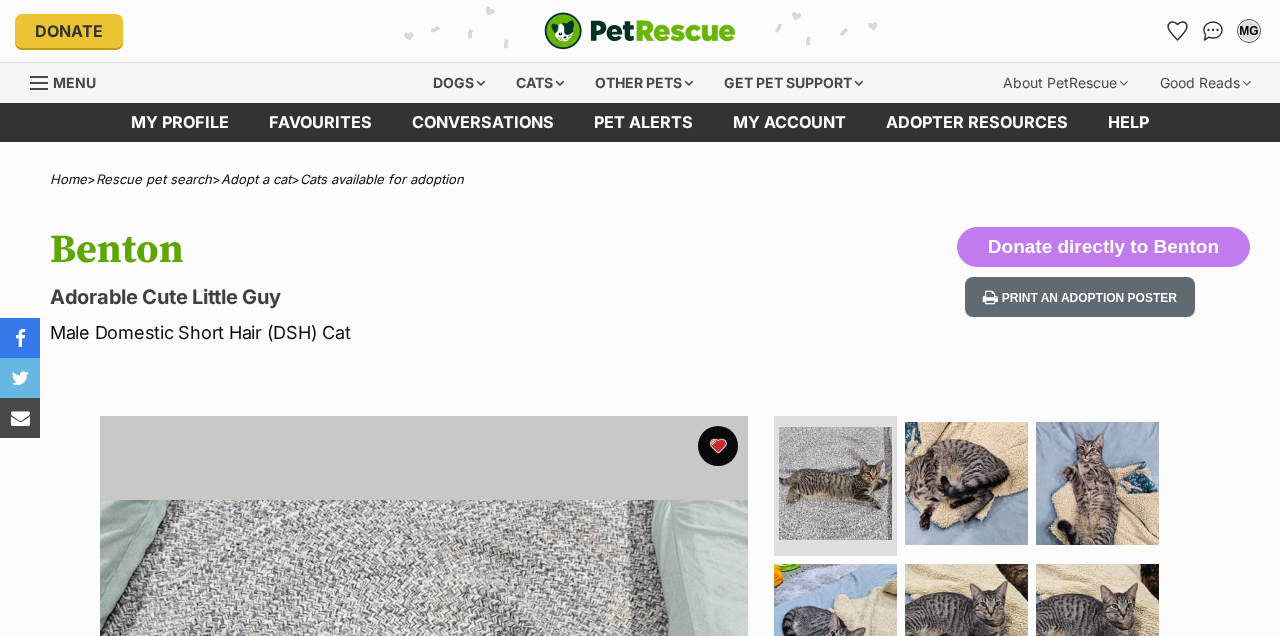 scroll, scrollTop: 0, scrollLeft: 0, axis: both 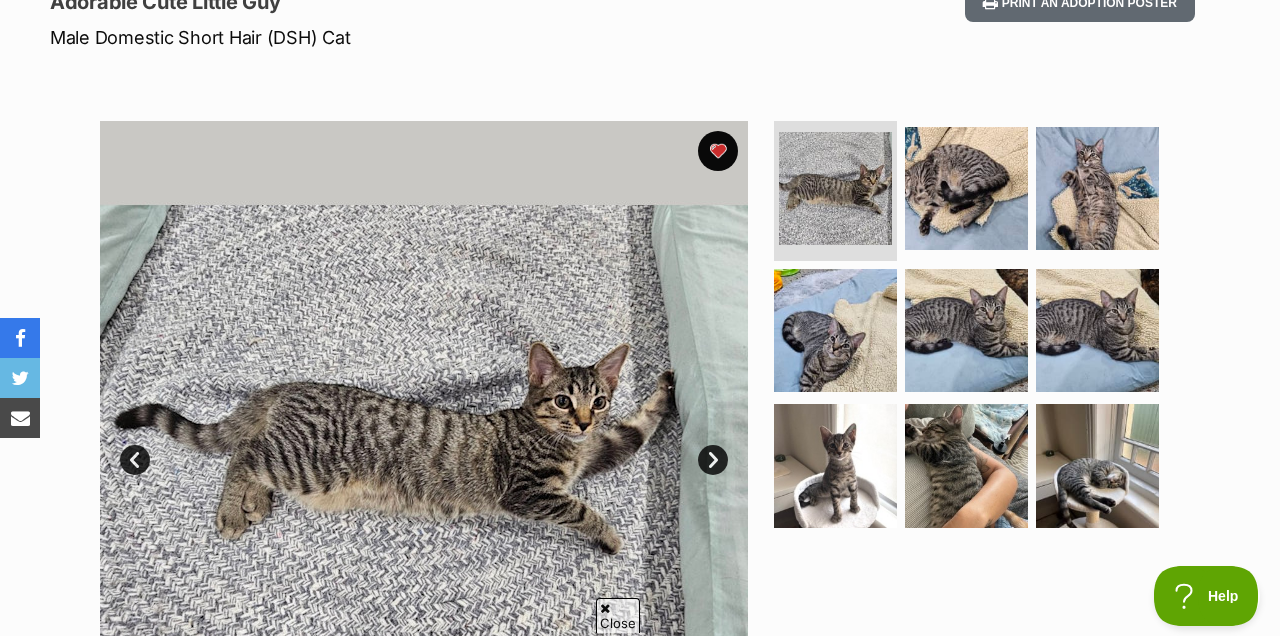 click at bounding box center [424, 445] 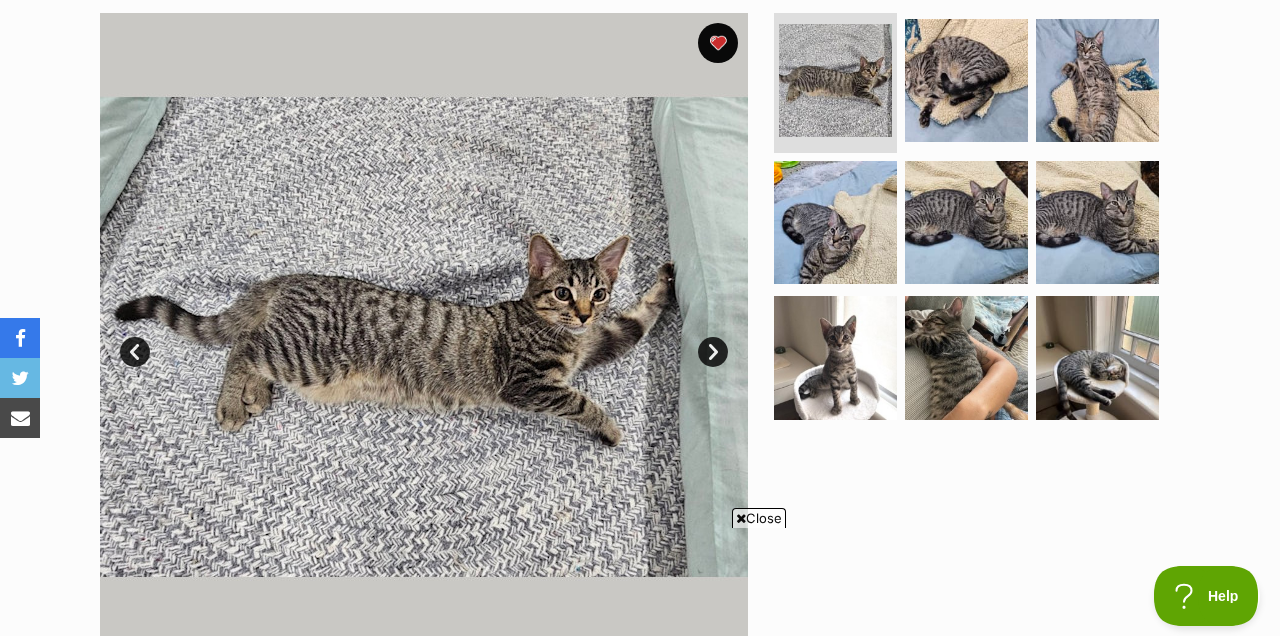 scroll, scrollTop: 0, scrollLeft: 0, axis: both 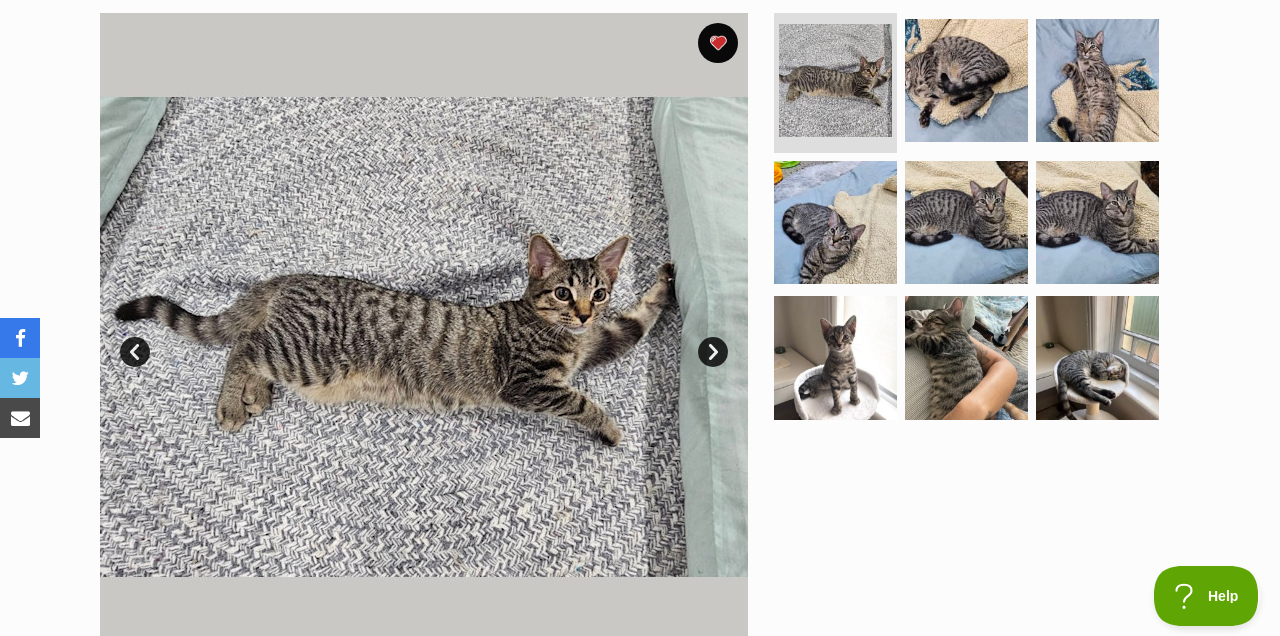 click on "Next" at bounding box center (713, 352) 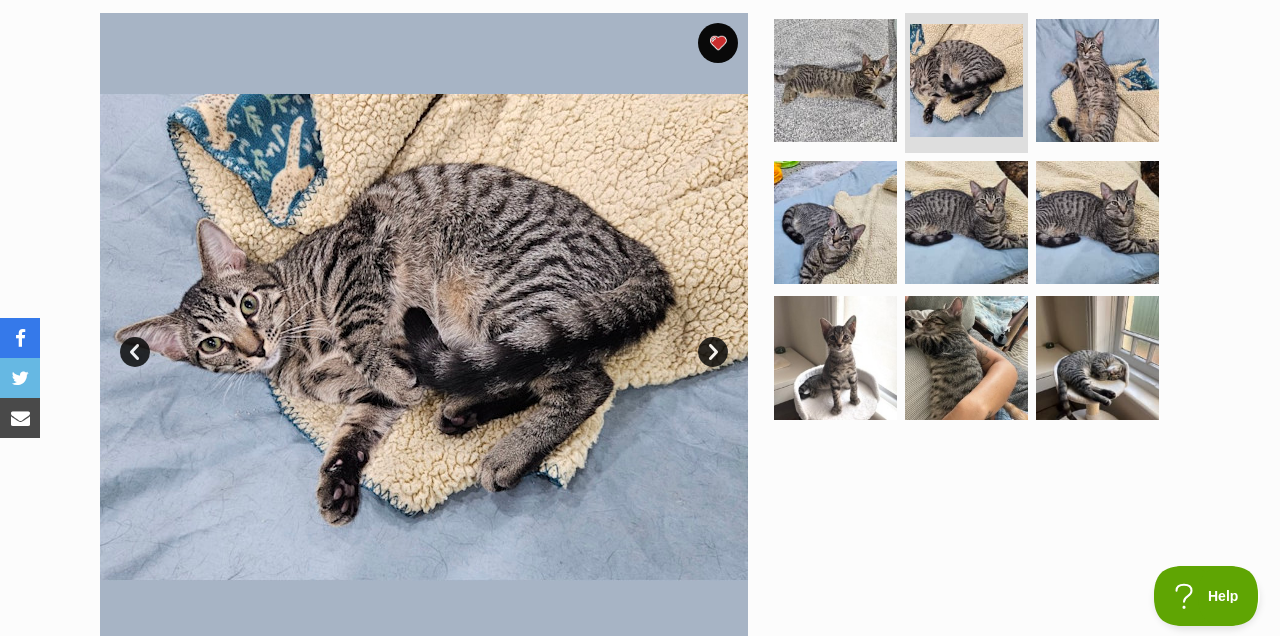 click on "Next" at bounding box center (713, 352) 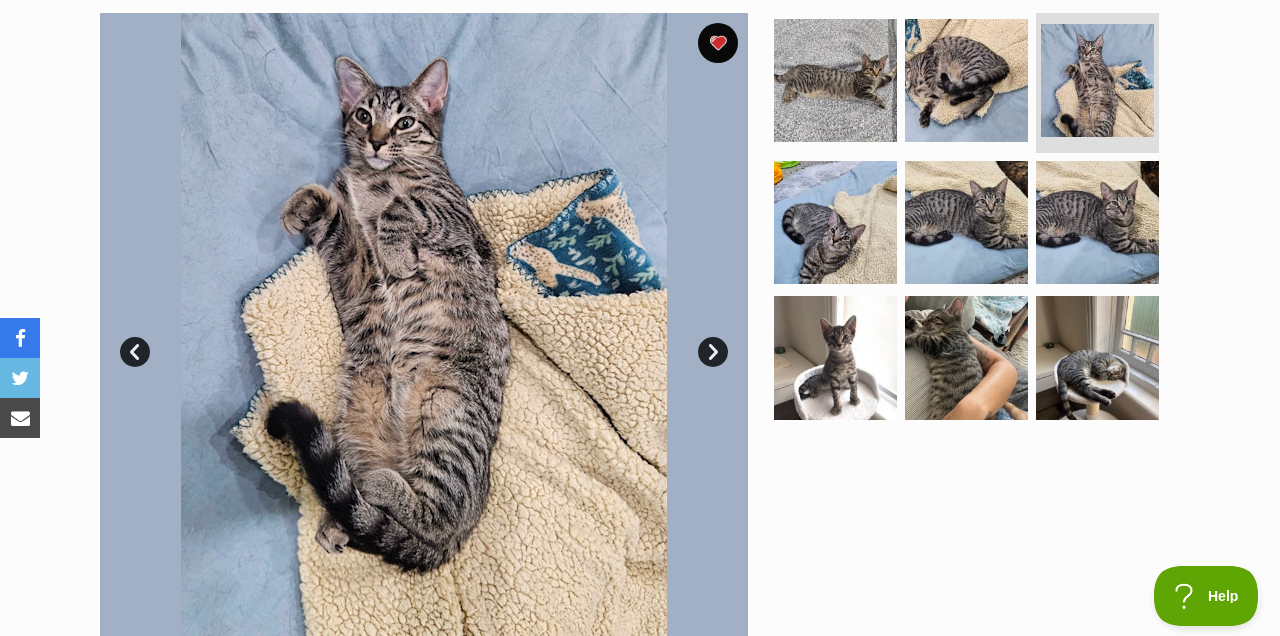 click on "Next" at bounding box center (713, 352) 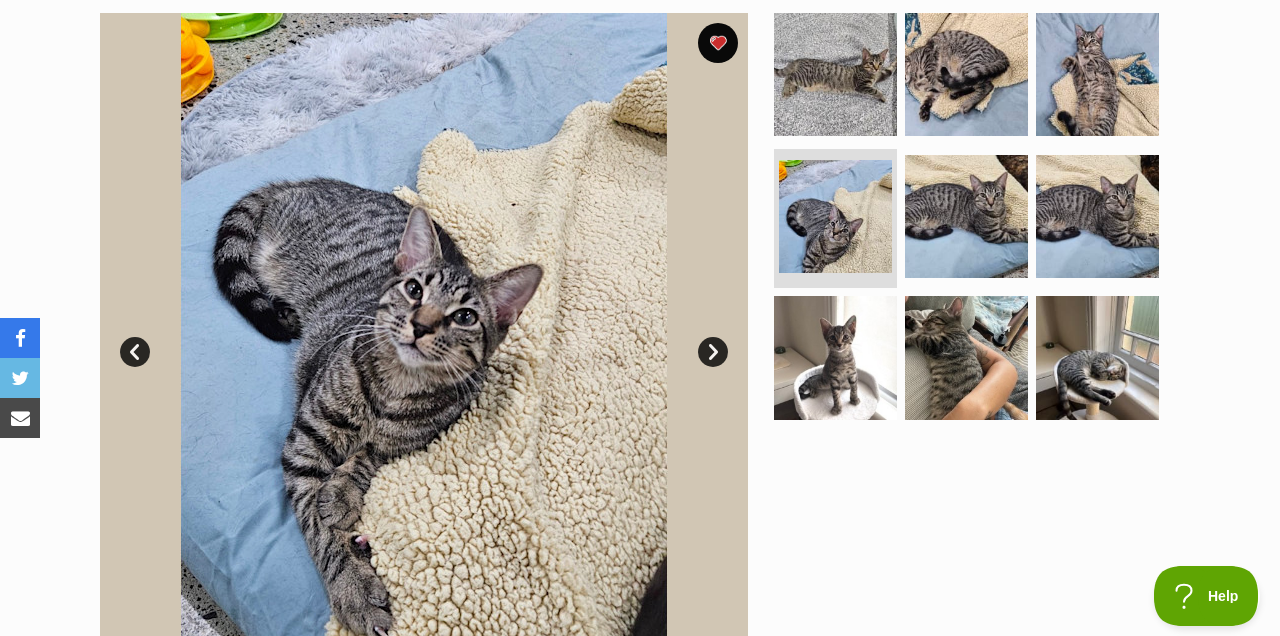 click on "Next" at bounding box center (713, 352) 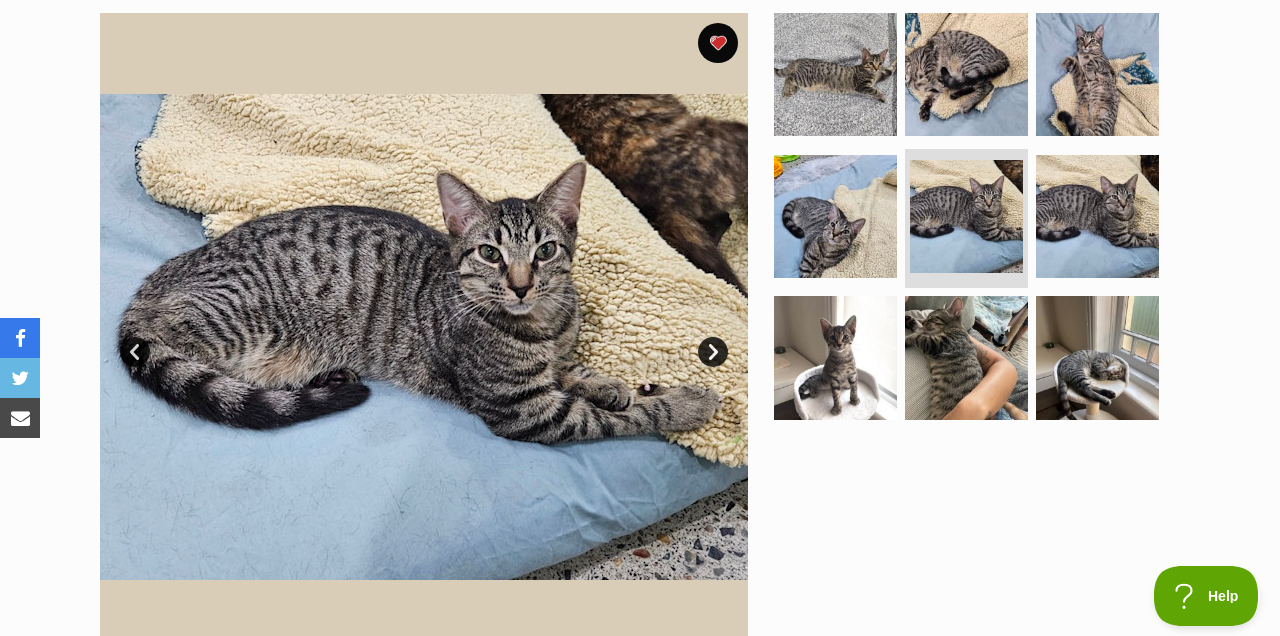 click on "Next" at bounding box center [713, 352] 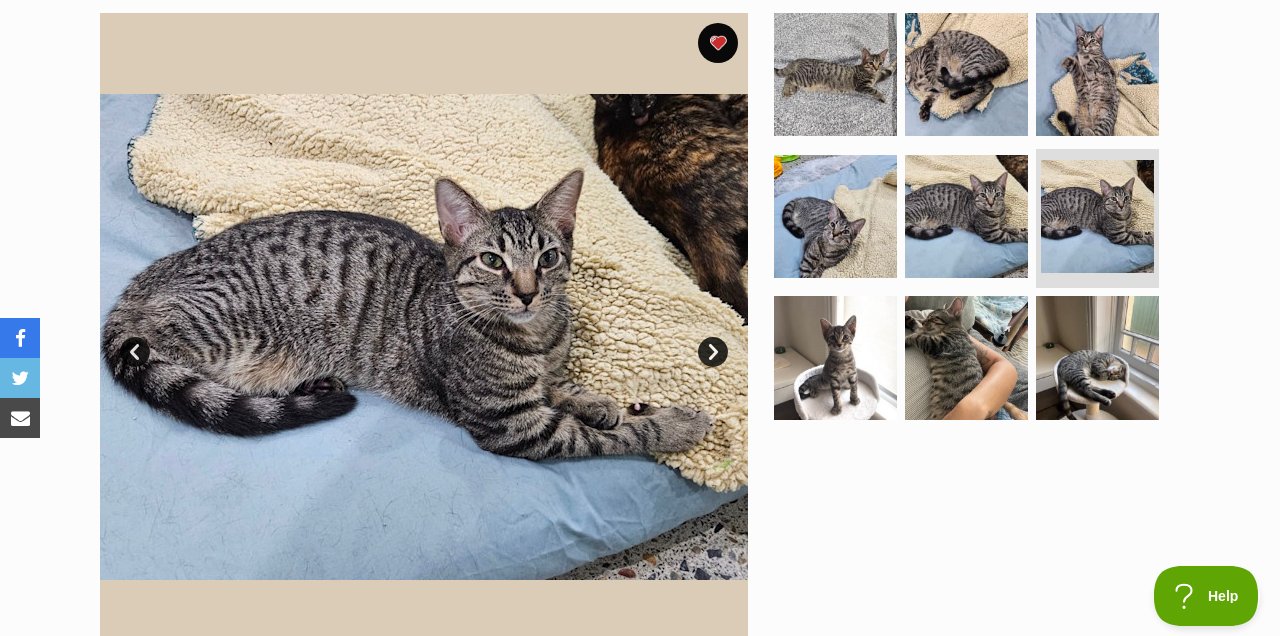click on "Next" at bounding box center (713, 352) 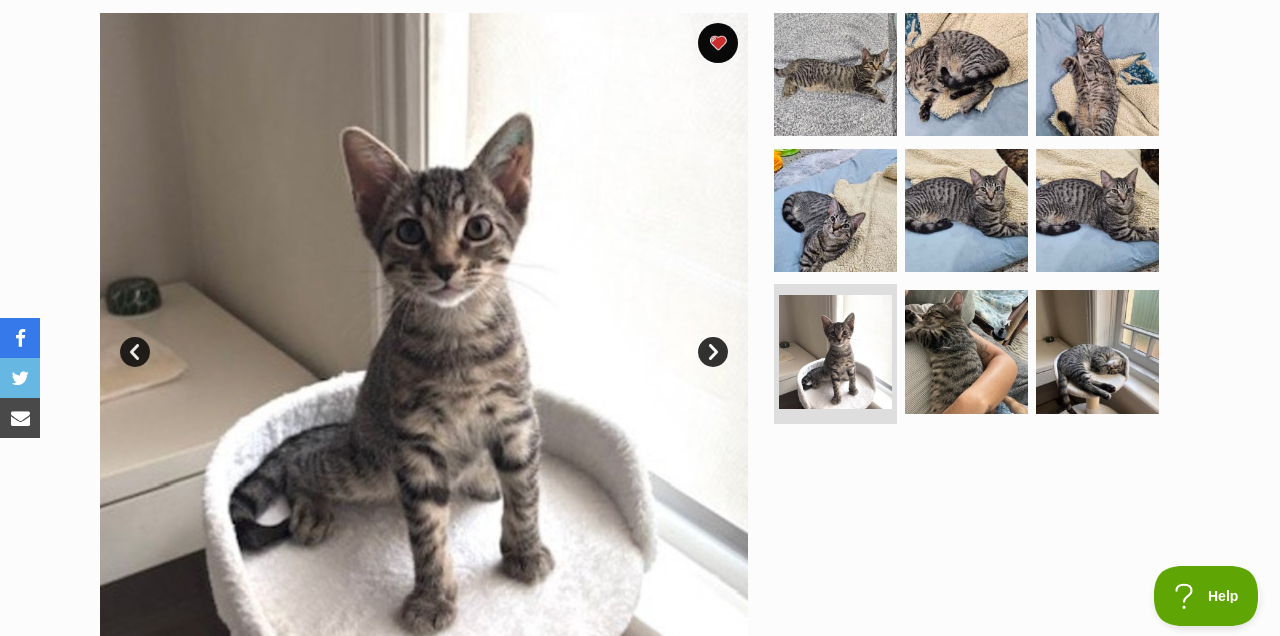 click on "Next" at bounding box center [713, 352] 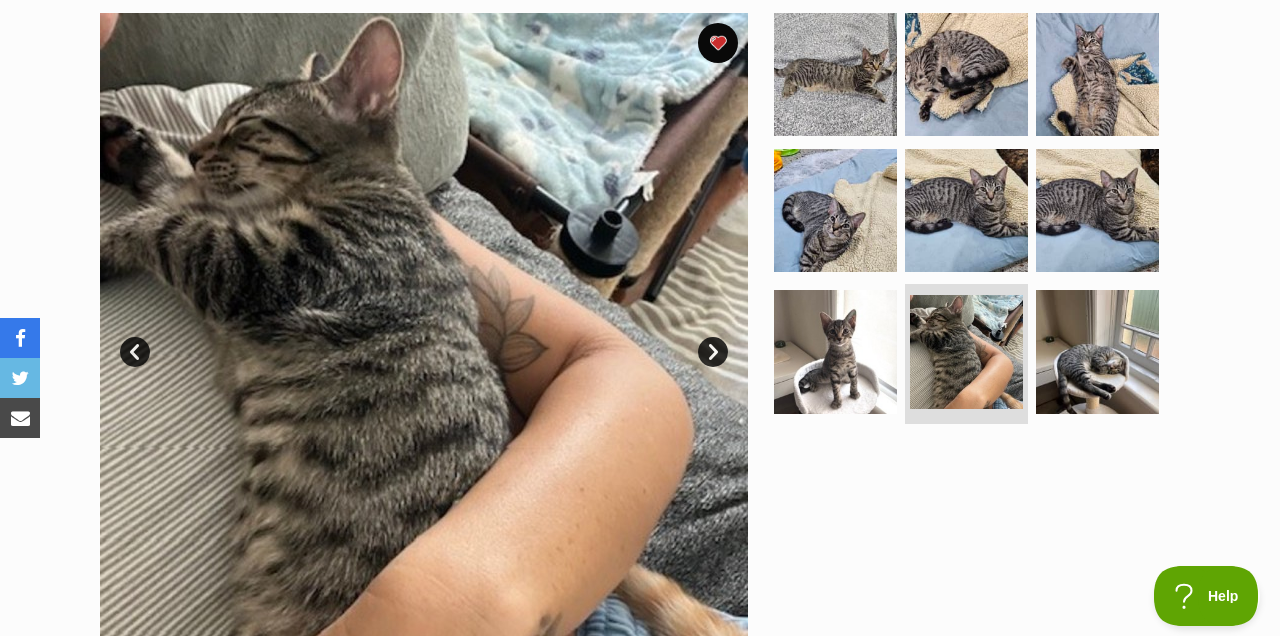 click on "Next" at bounding box center (713, 352) 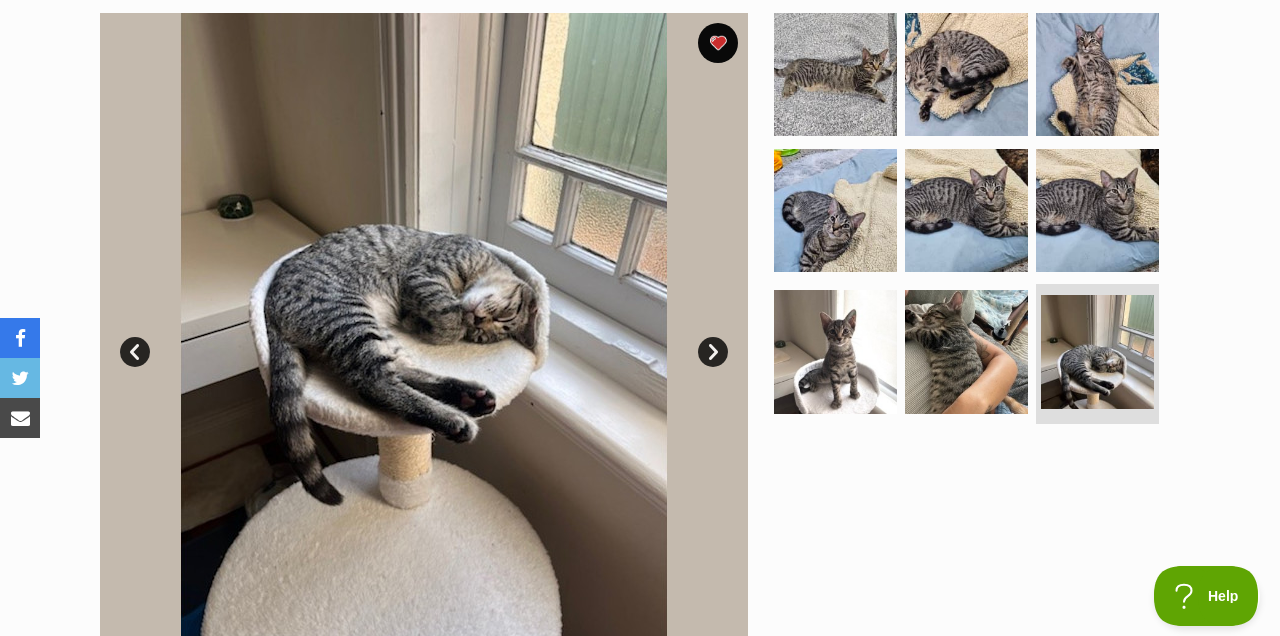 click on "Next" at bounding box center [713, 352] 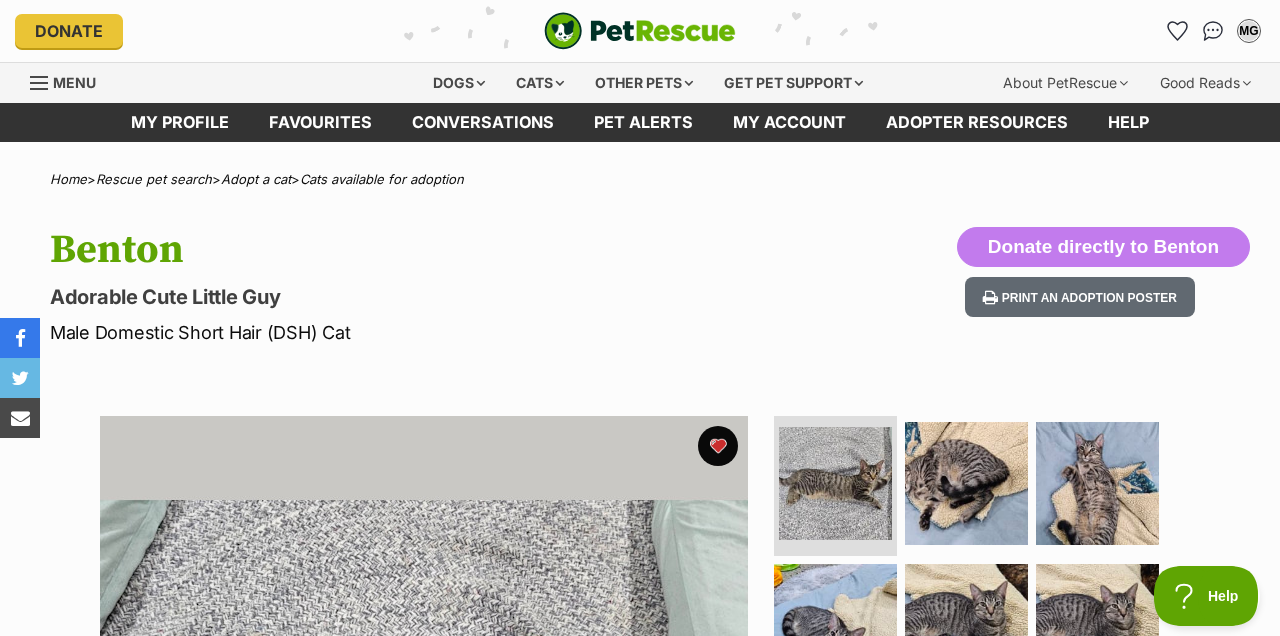 scroll, scrollTop: 0, scrollLeft: 0, axis: both 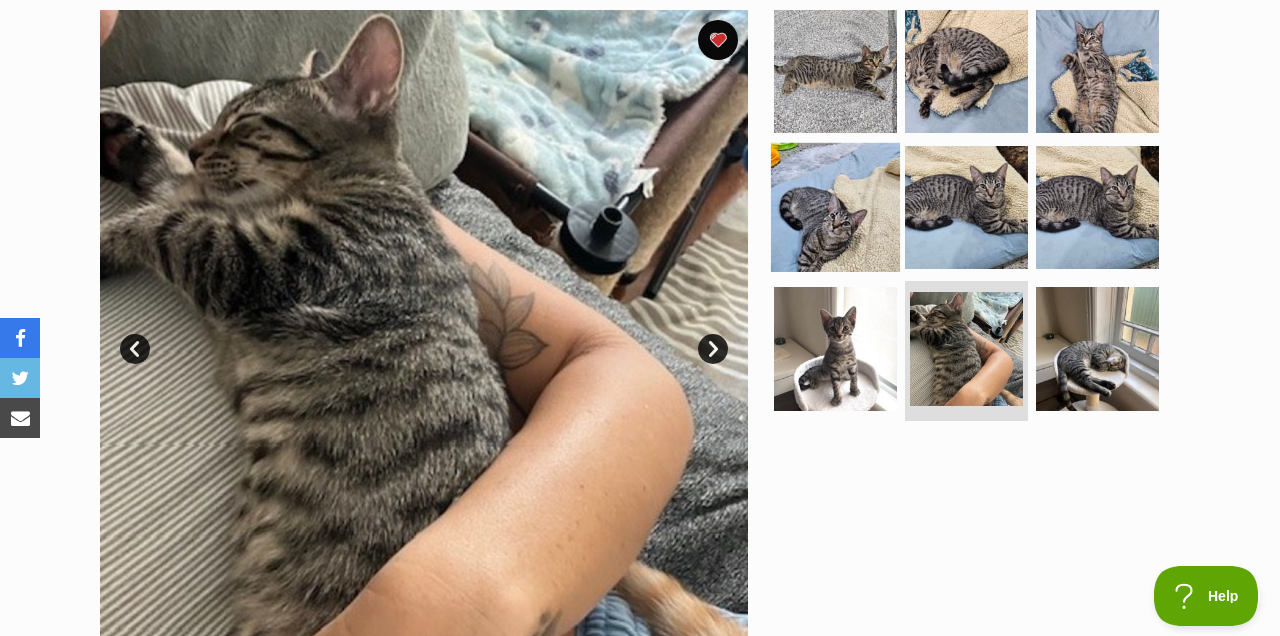 click at bounding box center [835, 206] 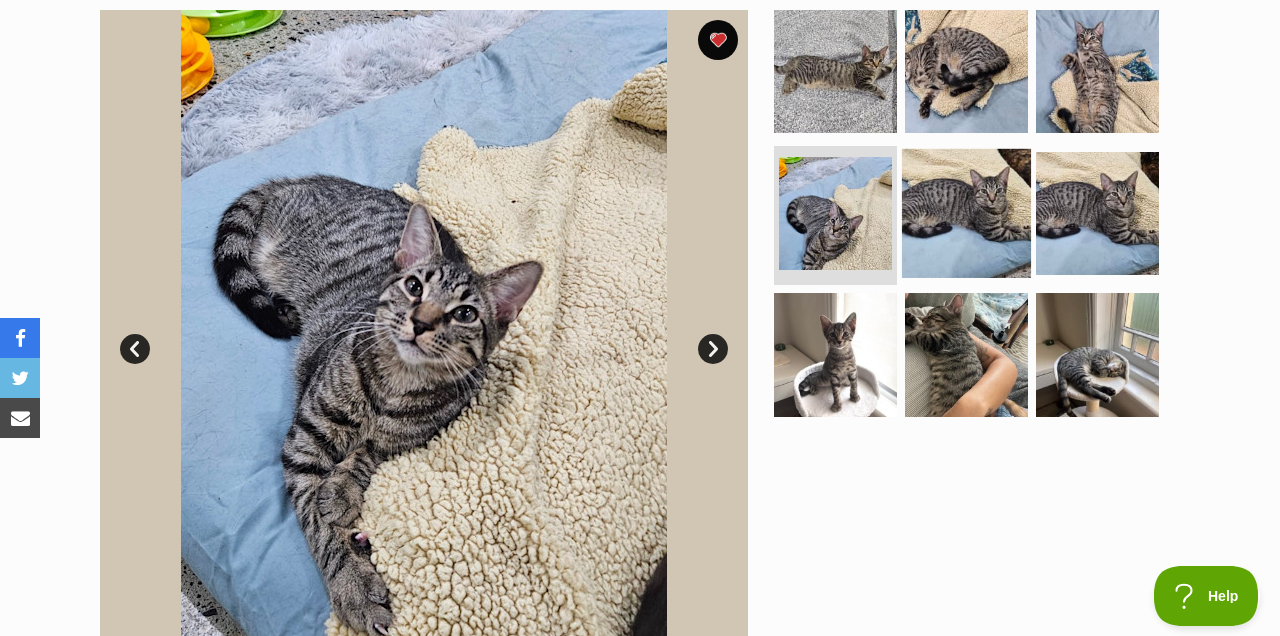 click at bounding box center [966, 212] 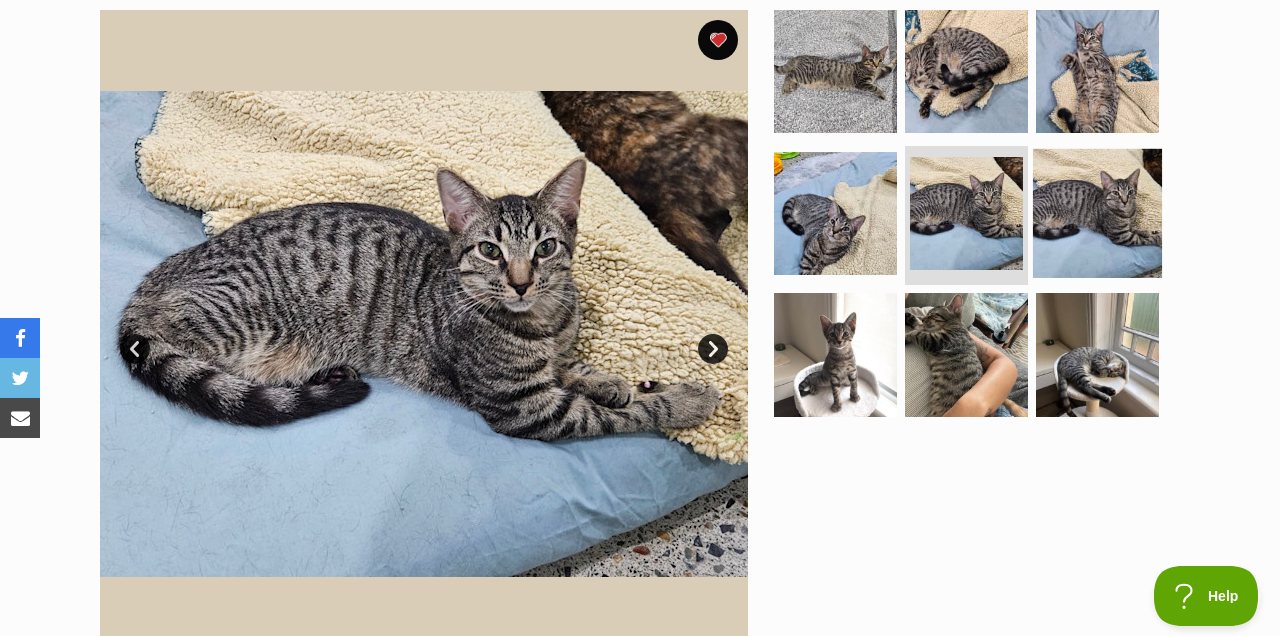 click at bounding box center (1097, 212) 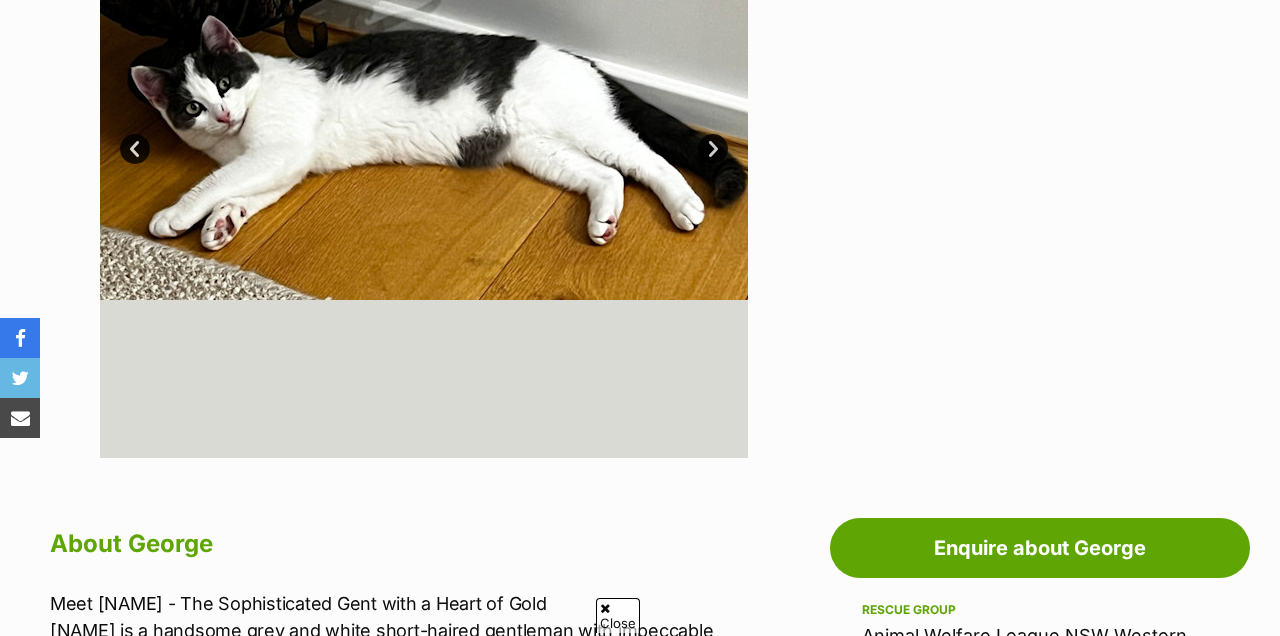scroll, scrollTop: 491, scrollLeft: 0, axis: vertical 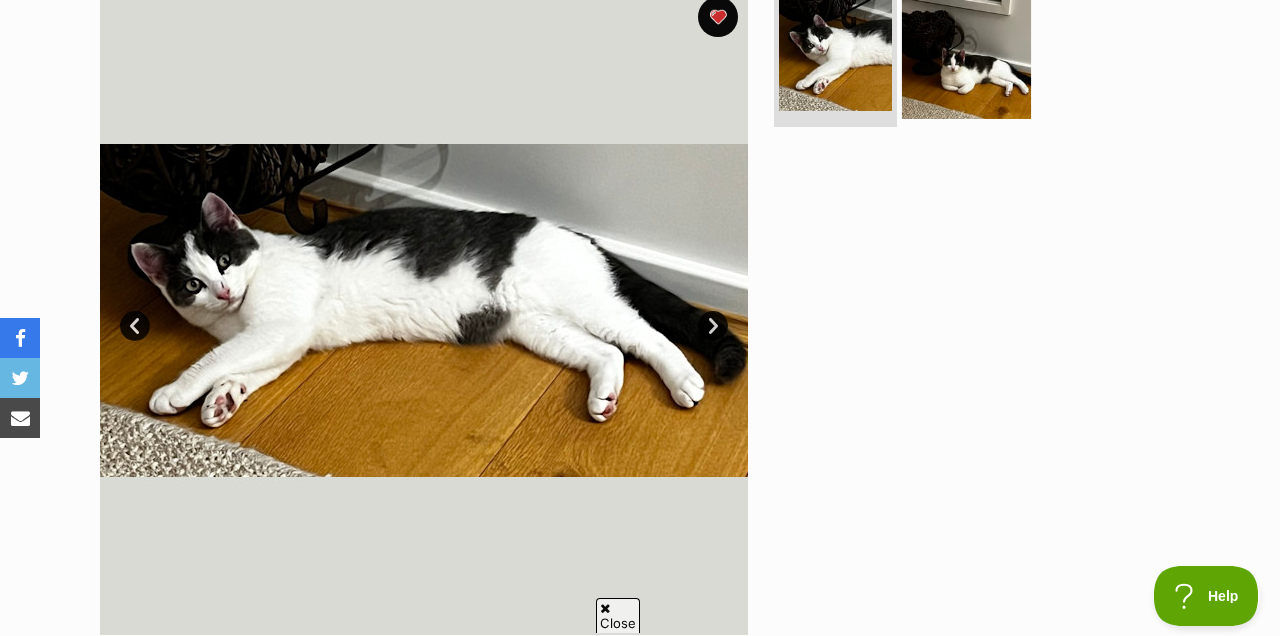 click at bounding box center (966, 54) 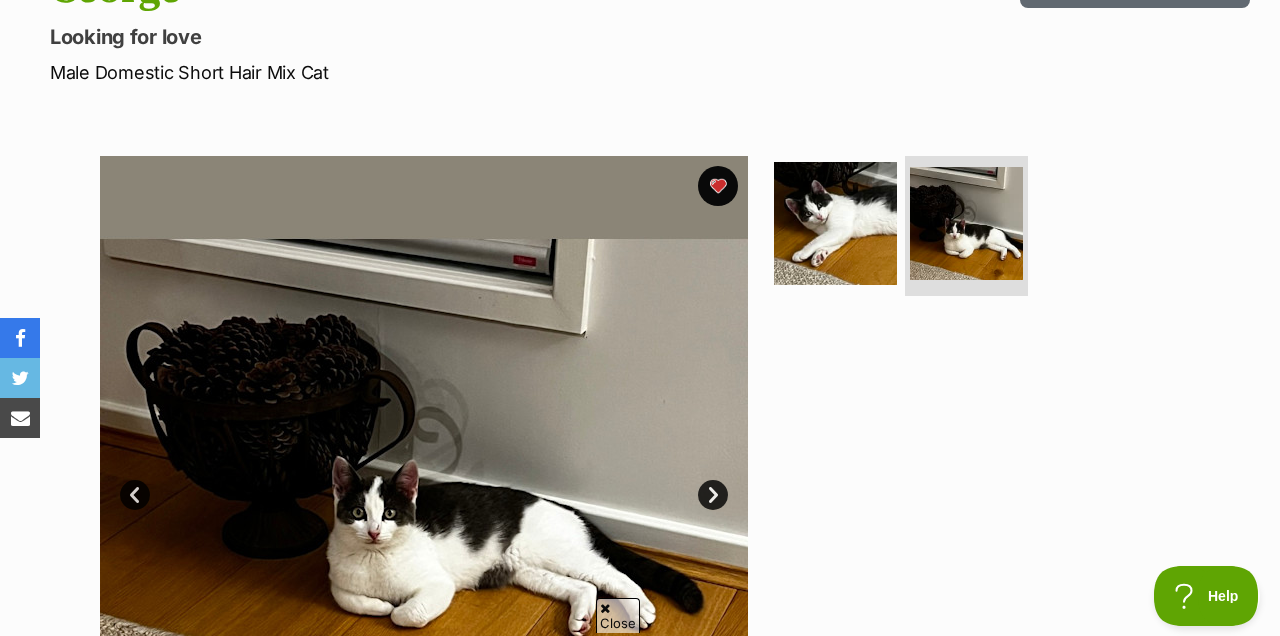 scroll, scrollTop: 357, scrollLeft: 0, axis: vertical 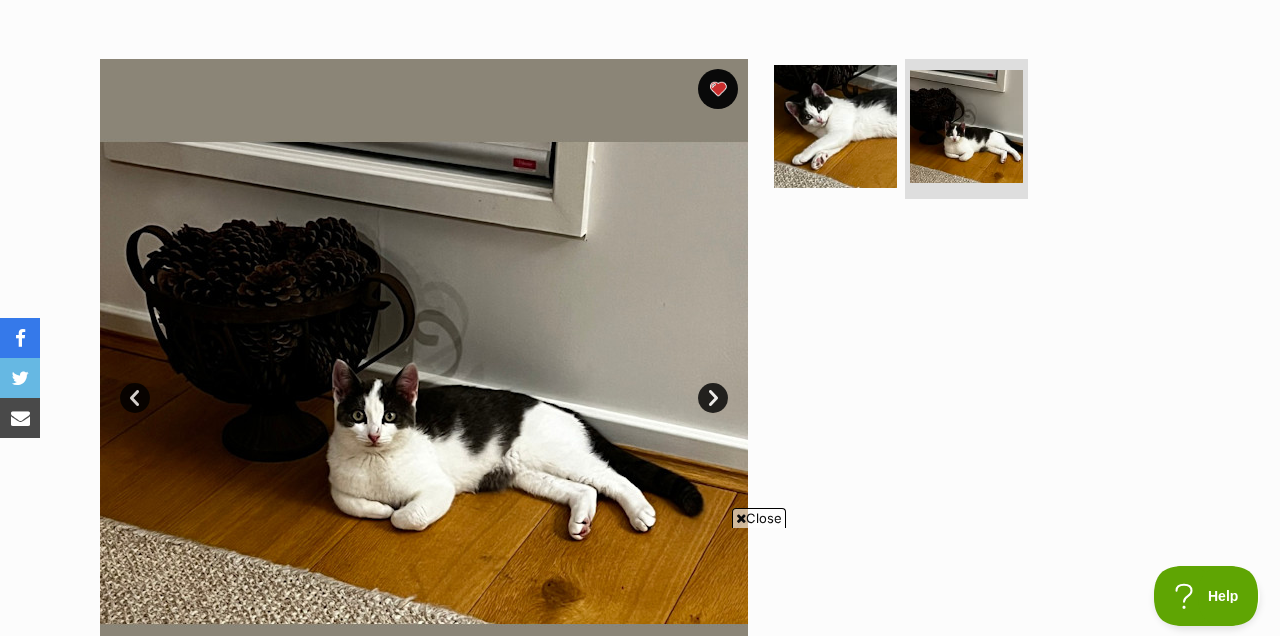 click on "Close" at bounding box center [759, 518] 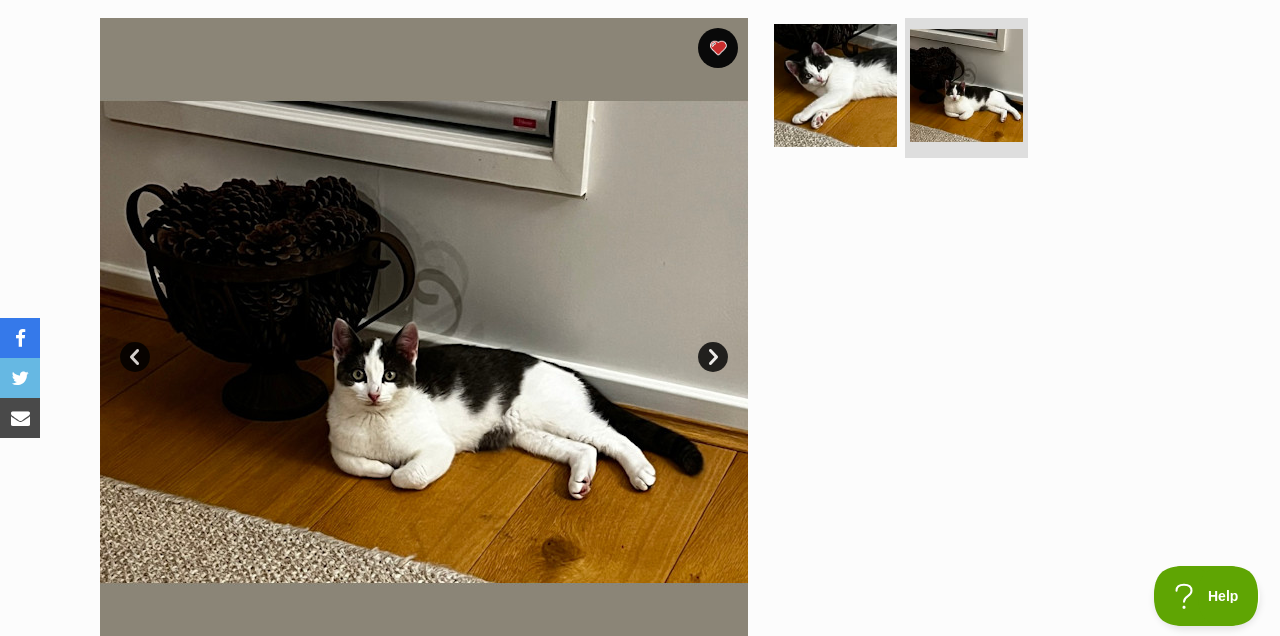 scroll, scrollTop: 398, scrollLeft: 0, axis: vertical 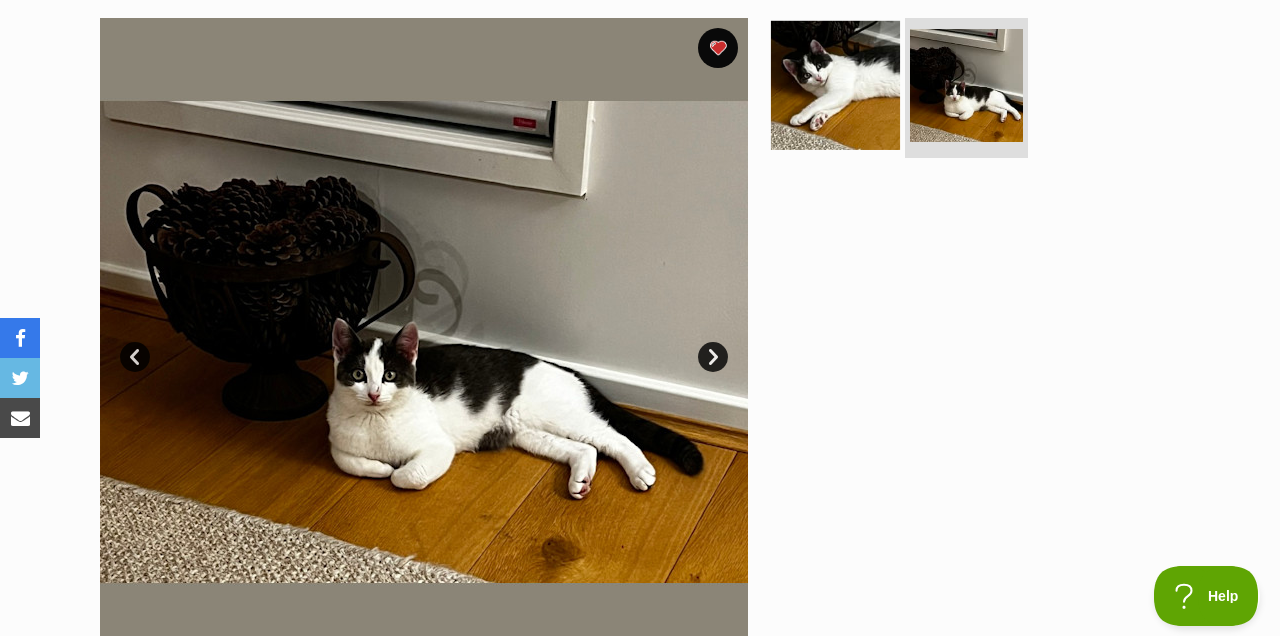 click at bounding box center [835, 85] 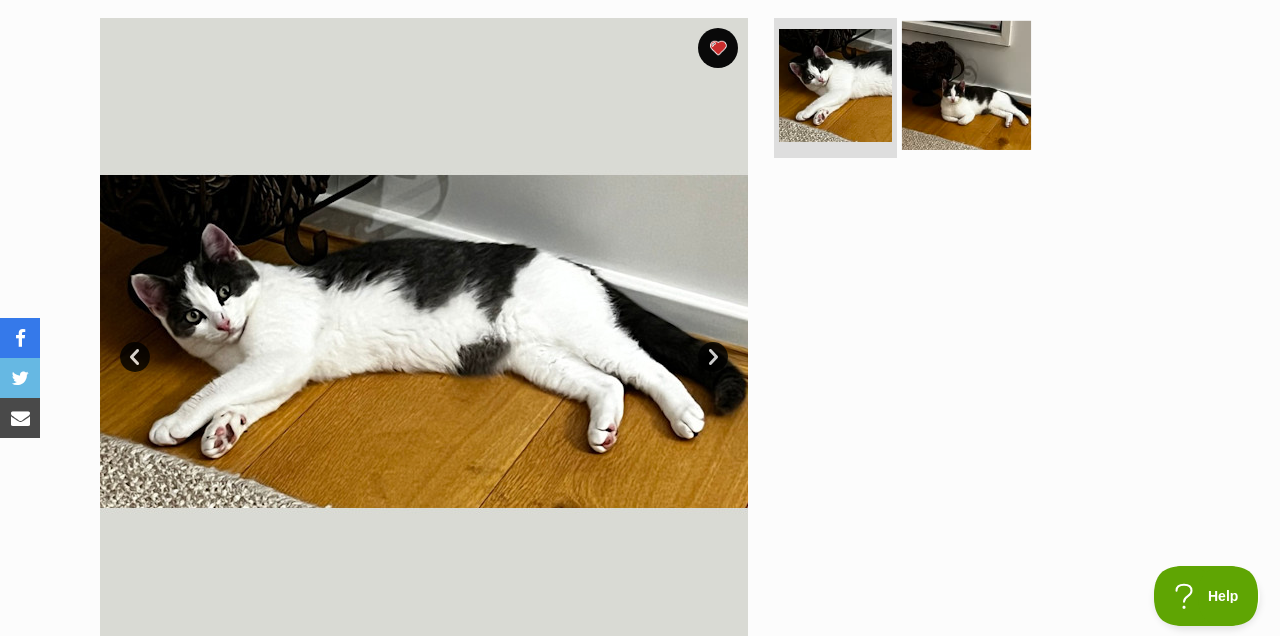 click at bounding box center (966, 85) 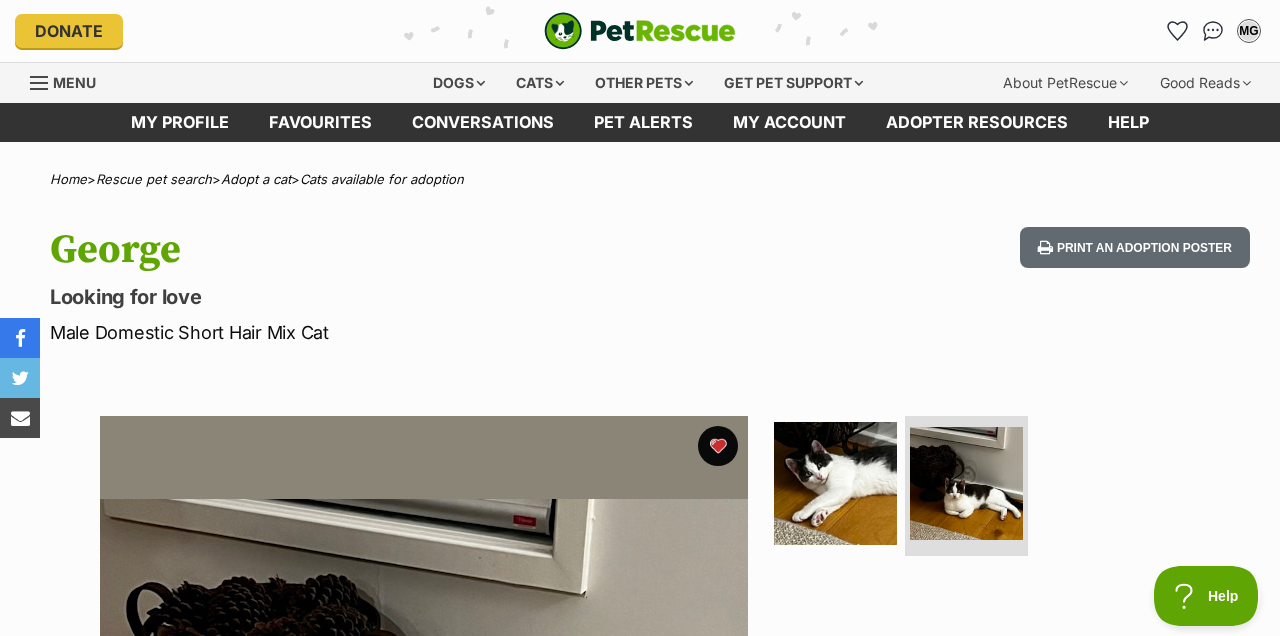 scroll, scrollTop: 0, scrollLeft: 0, axis: both 